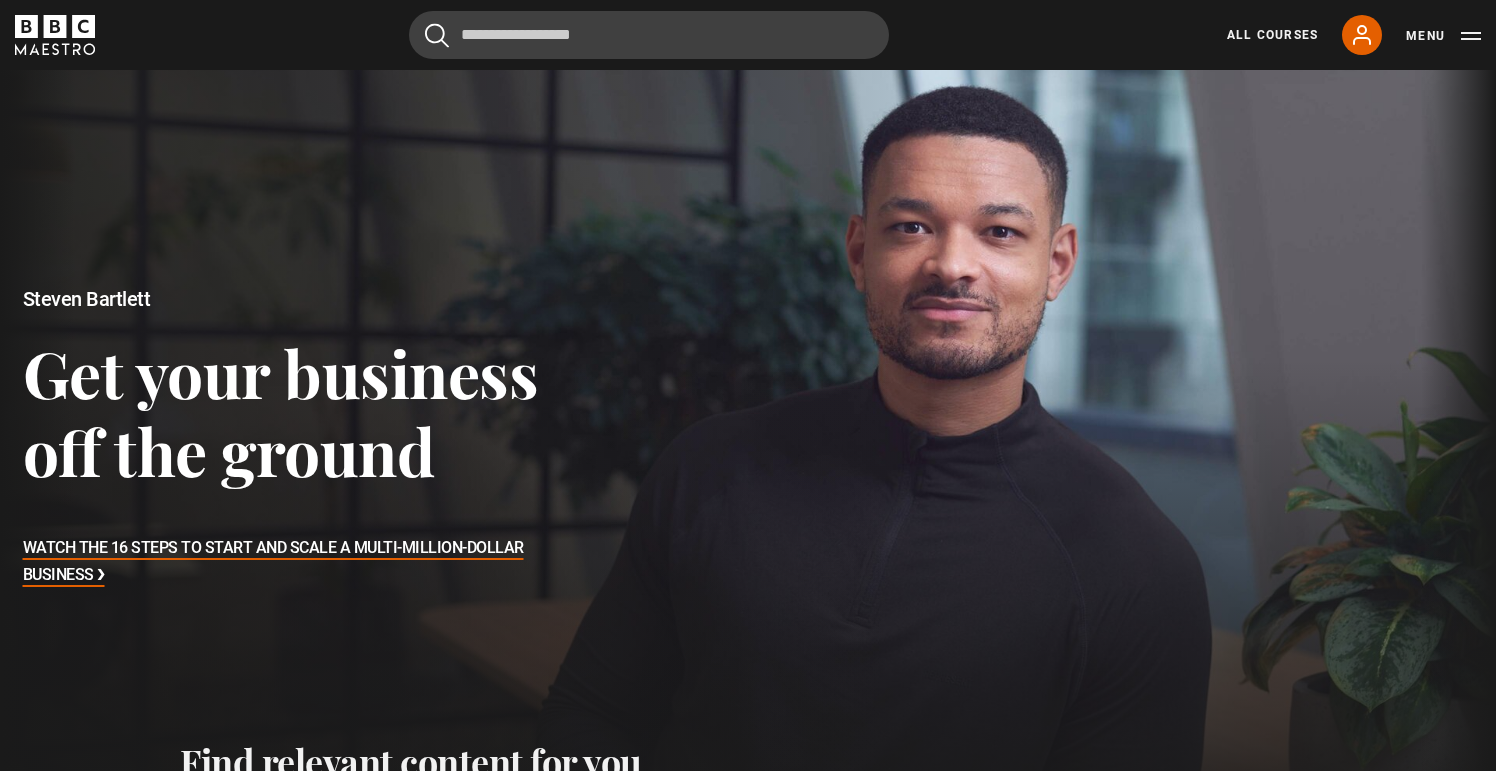 scroll, scrollTop: 0, scrollLeft: 0, axis: both 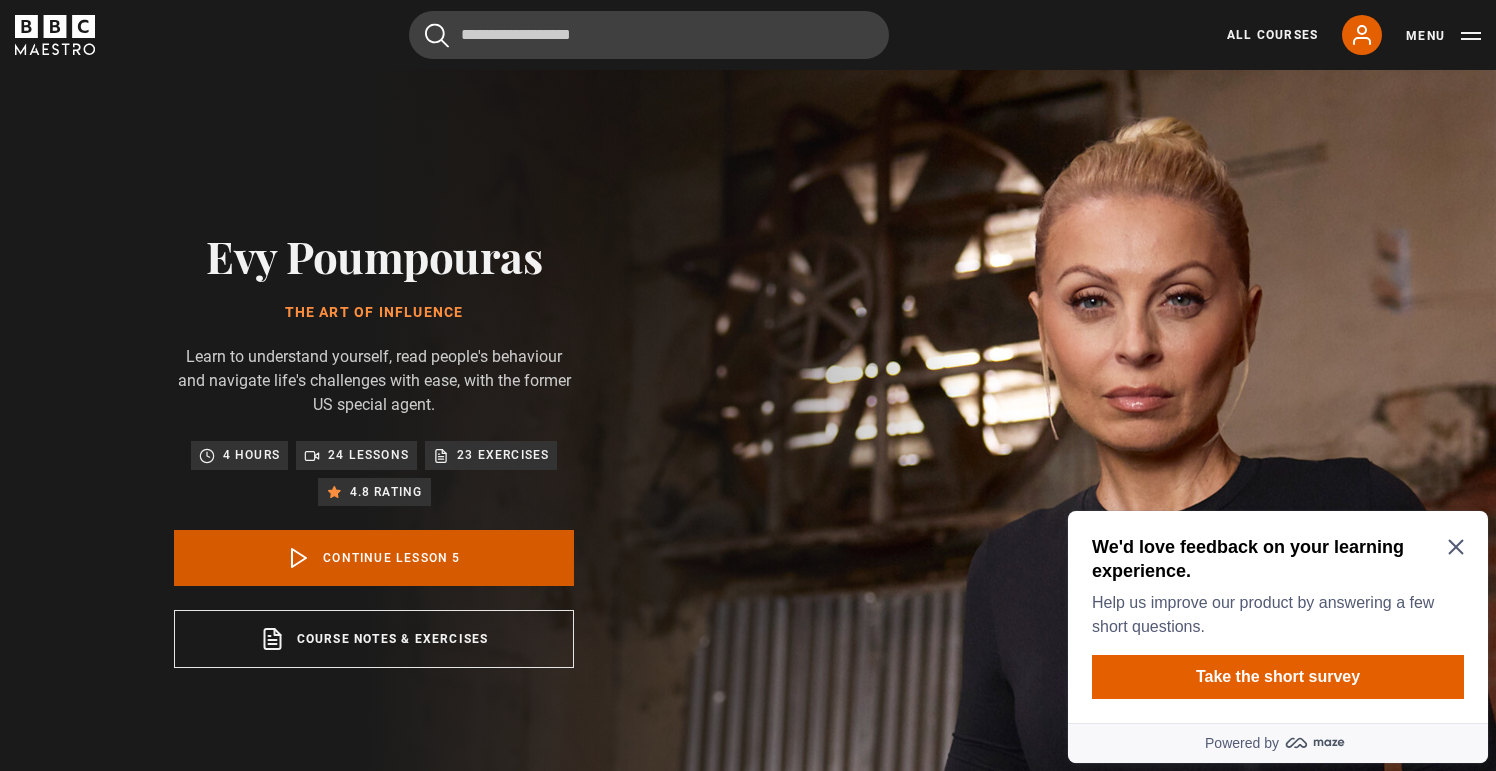 click on "Continue lesson 5" at bounding box center (374, 558) 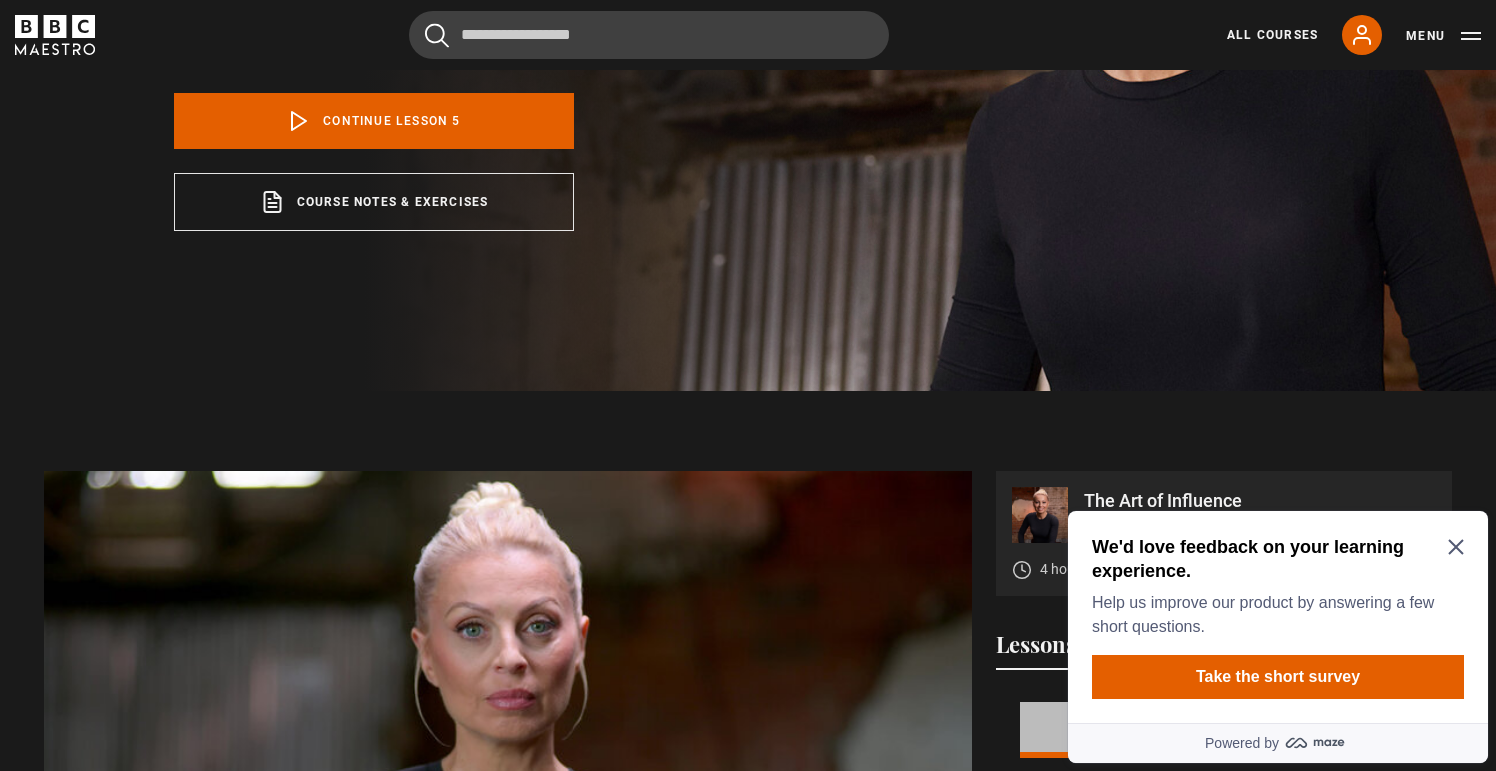 scroll, scrollTop: 675, scrollLeft: 0, axis: vertical 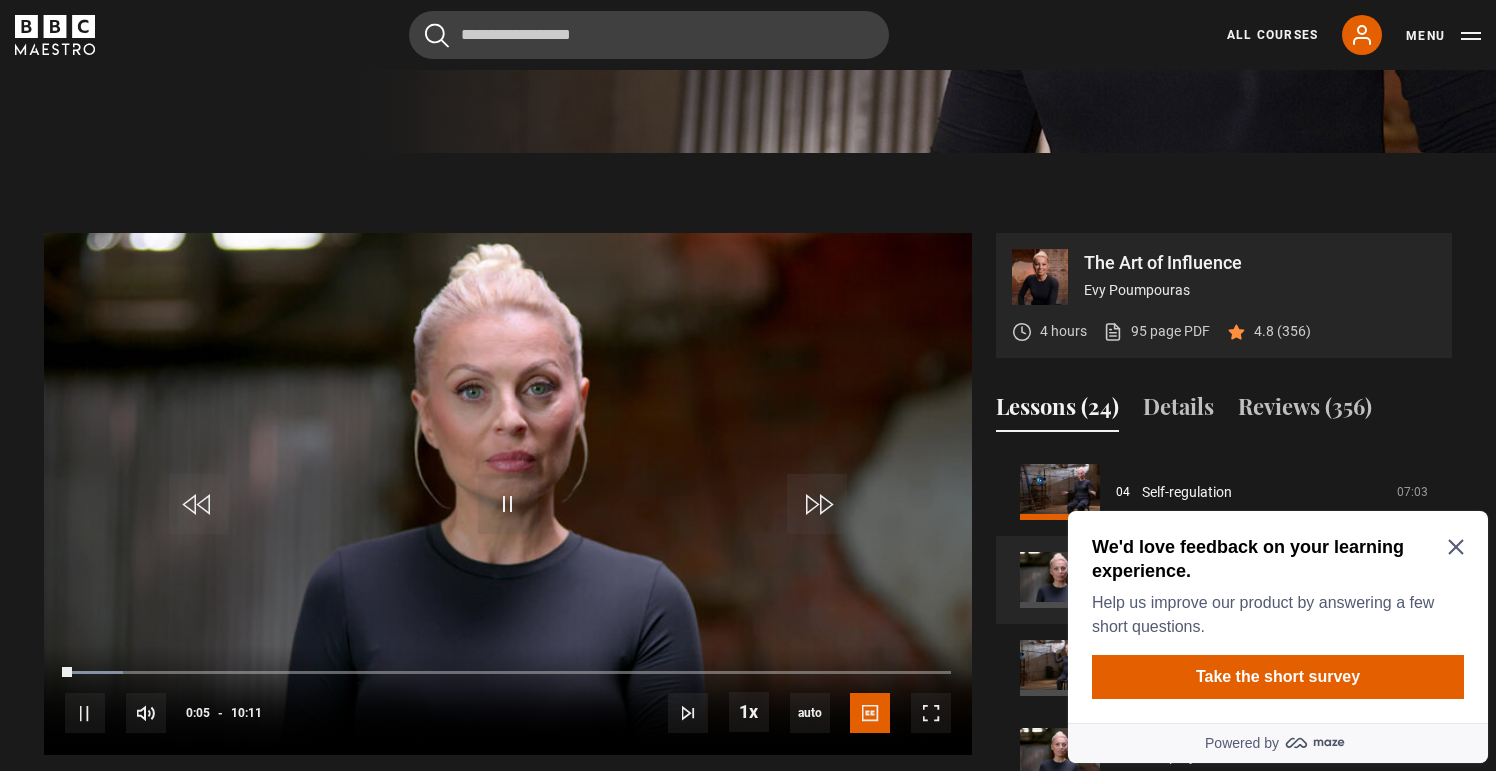 click 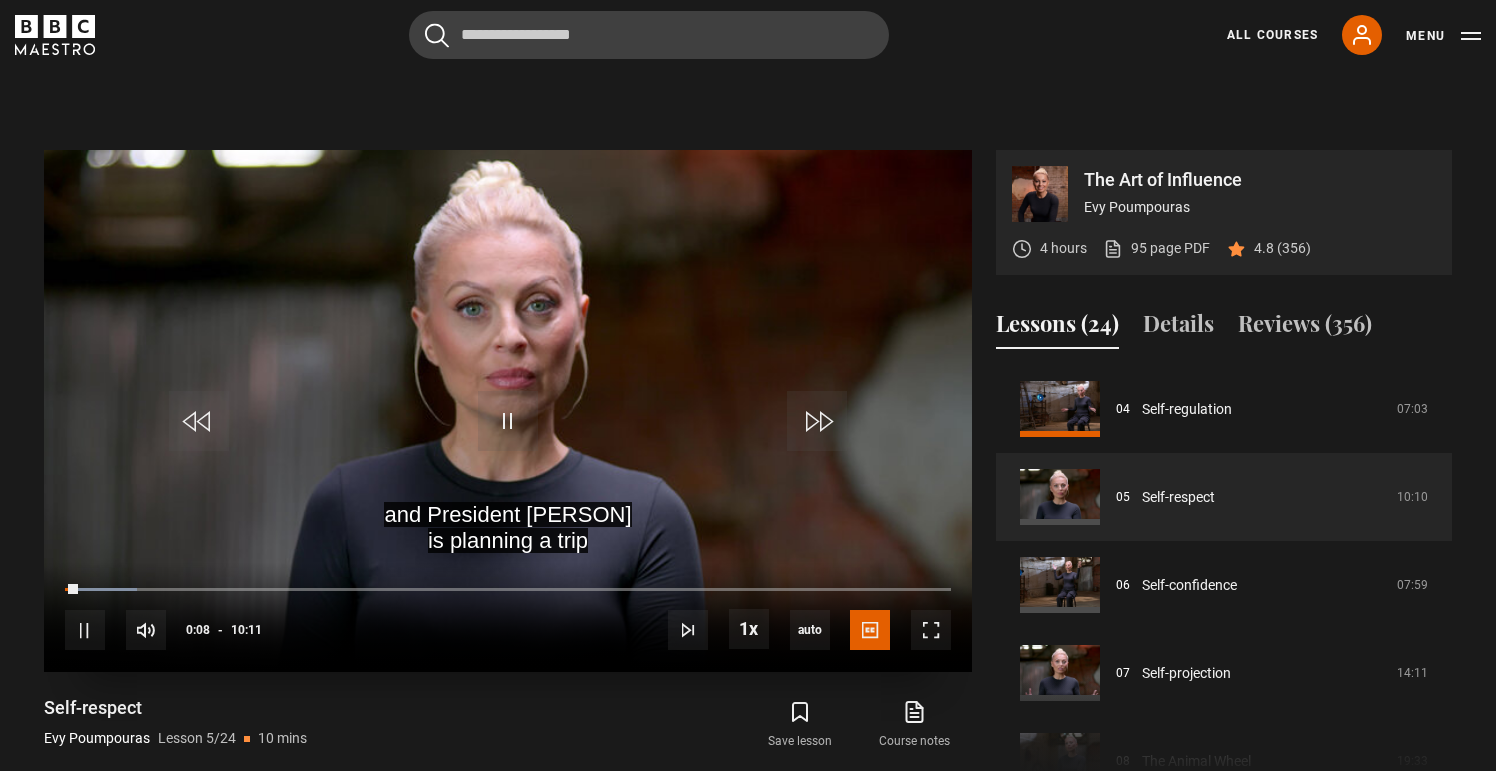 scroll, scrollTop: 760, scrollLeft: 0, axis: vertical 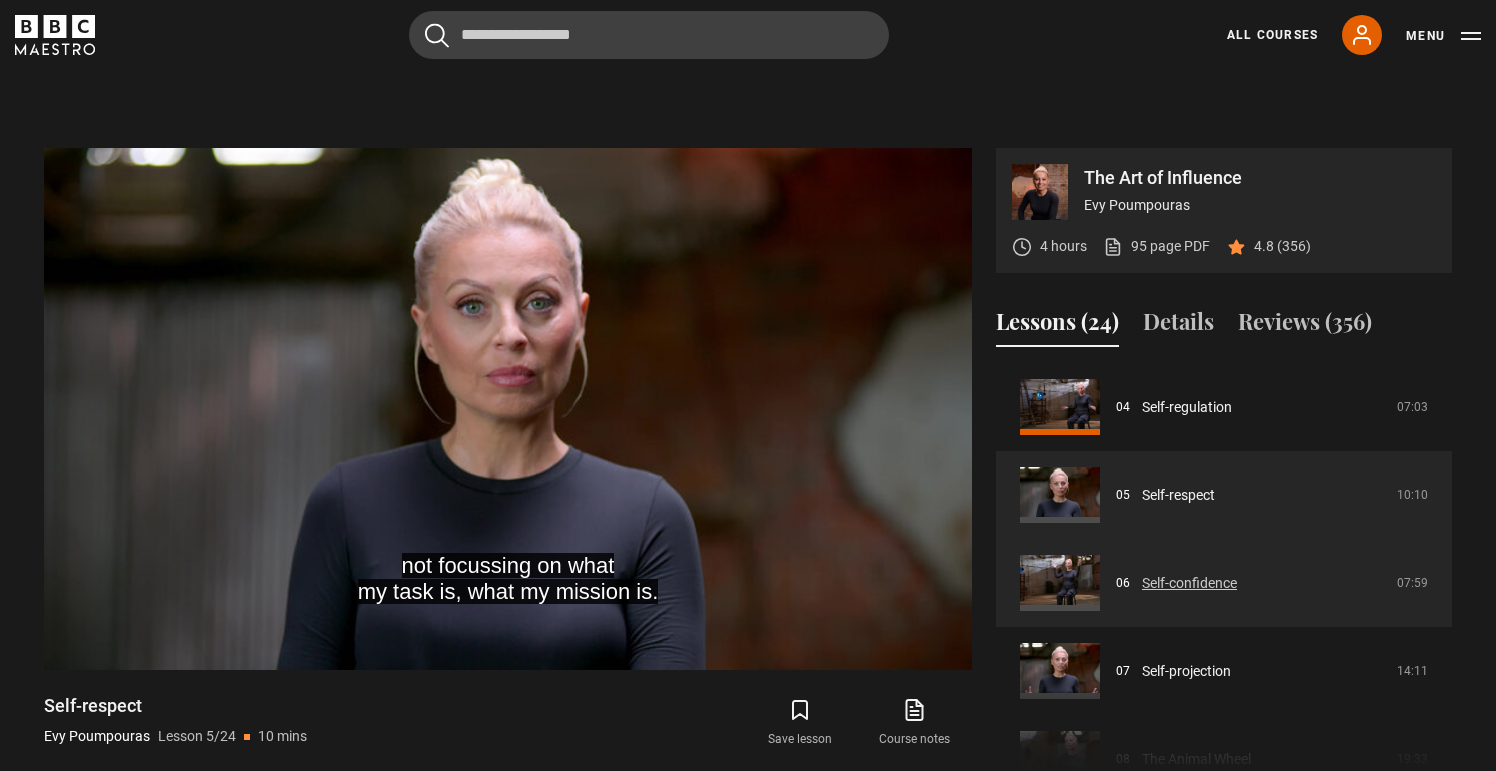 click on "Self-confidence" at bounding box center [1189, 583] 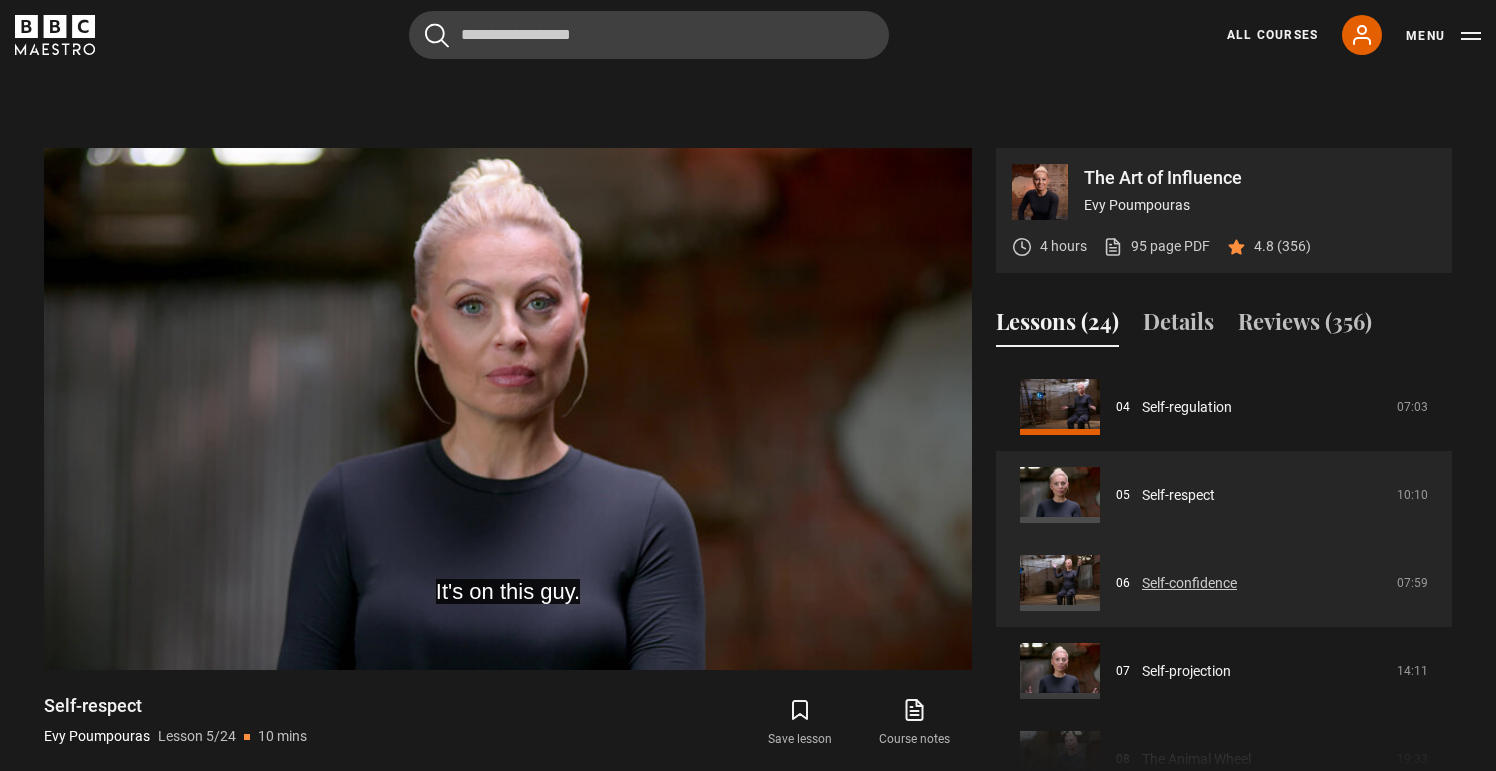 scroll, scrollTop: 372, scrollLeft: 0, axis: vertical 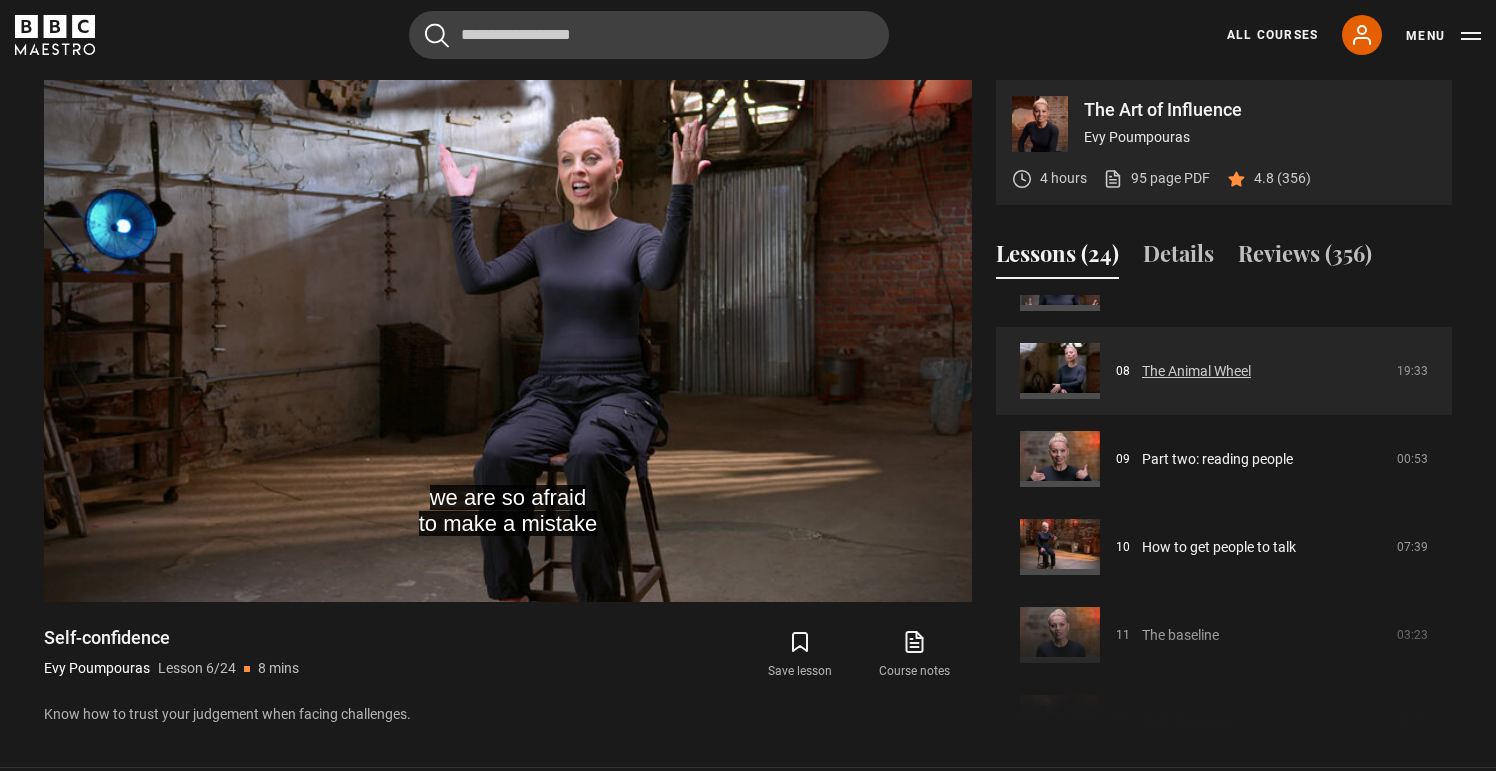 click on "The Animal Wheel" at bounding box center (1196, 371) 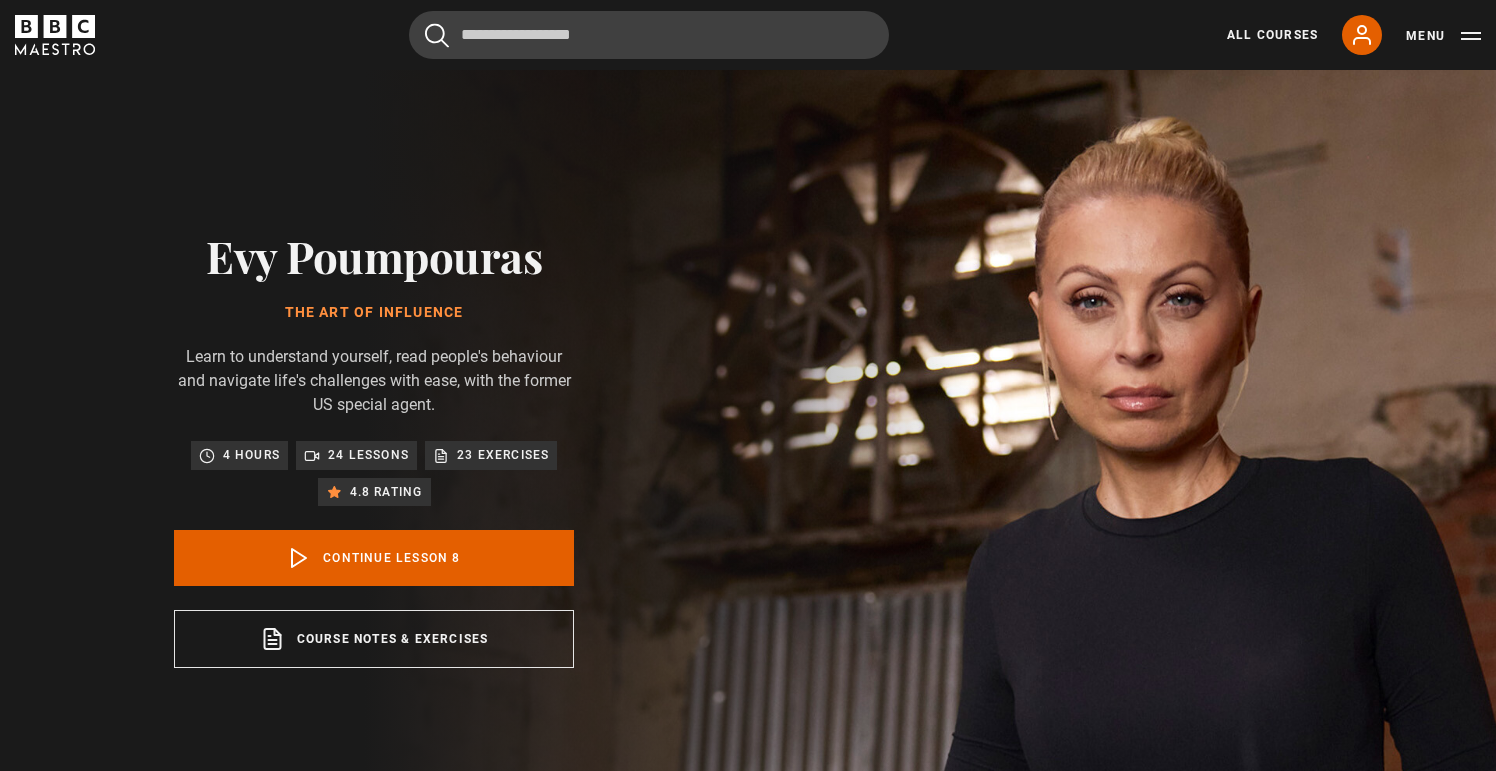 scroll, scrollTop: 828, scrollLeft: 0, axis: vertical 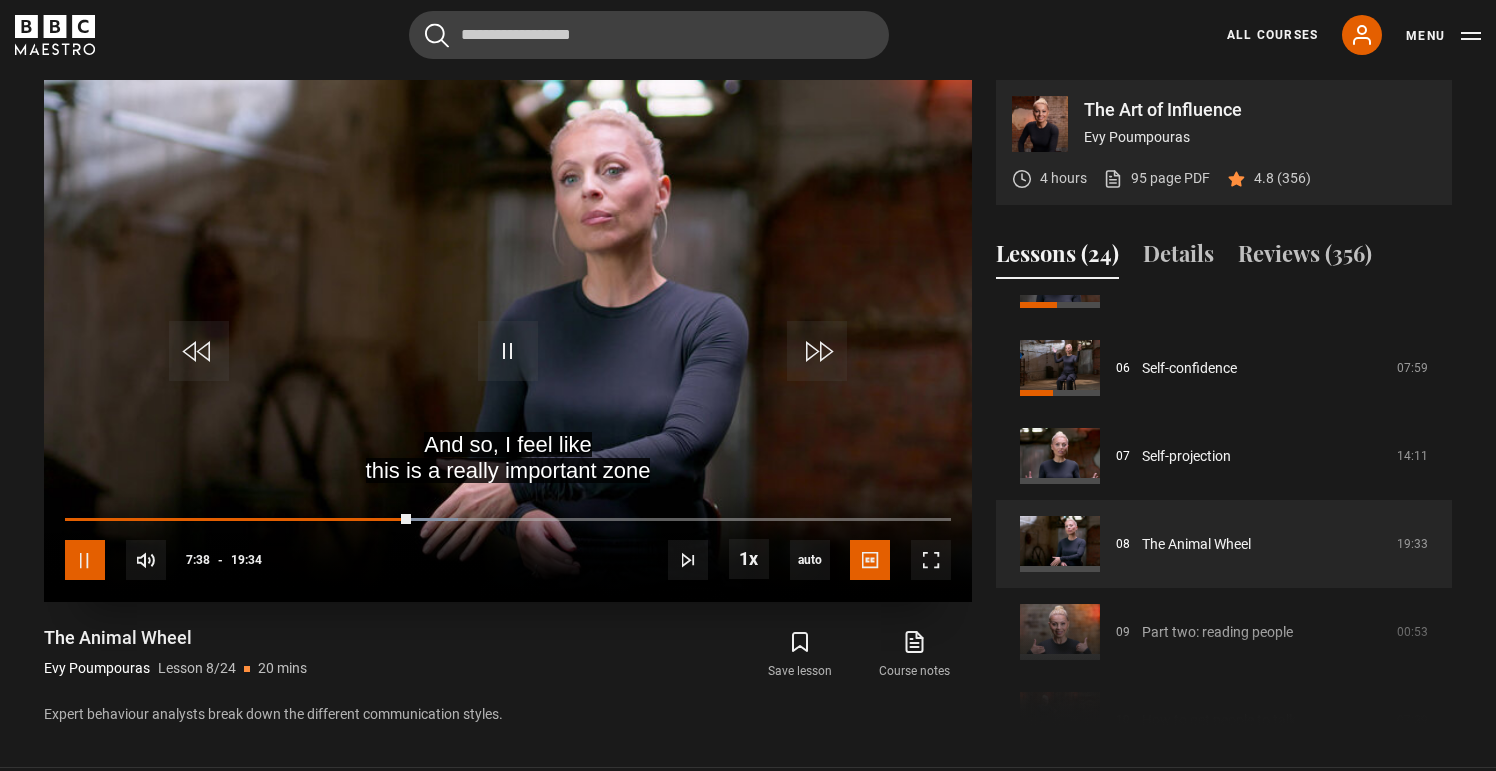 click at bounding box center (85, 560) 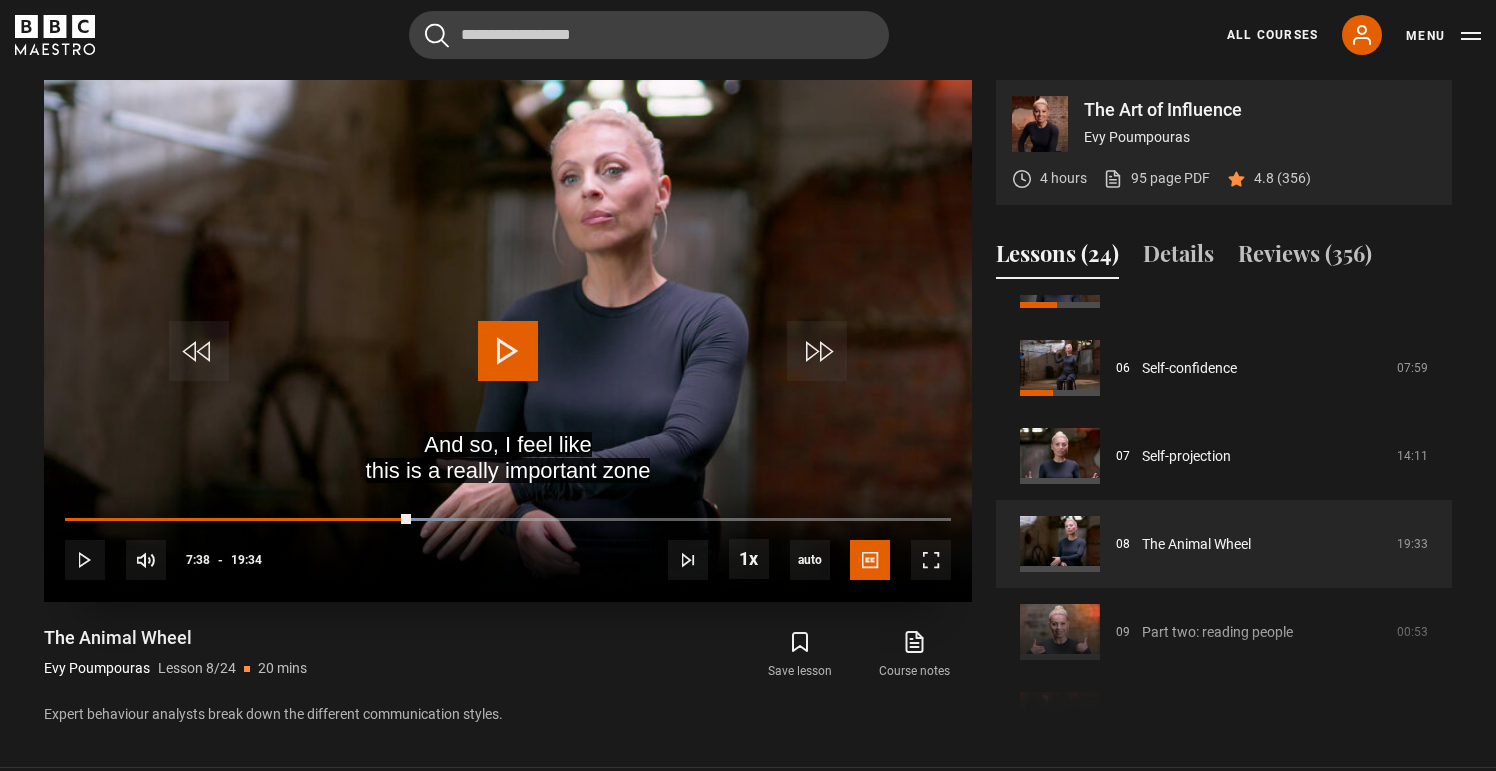 click at bounding box center [508, 351] 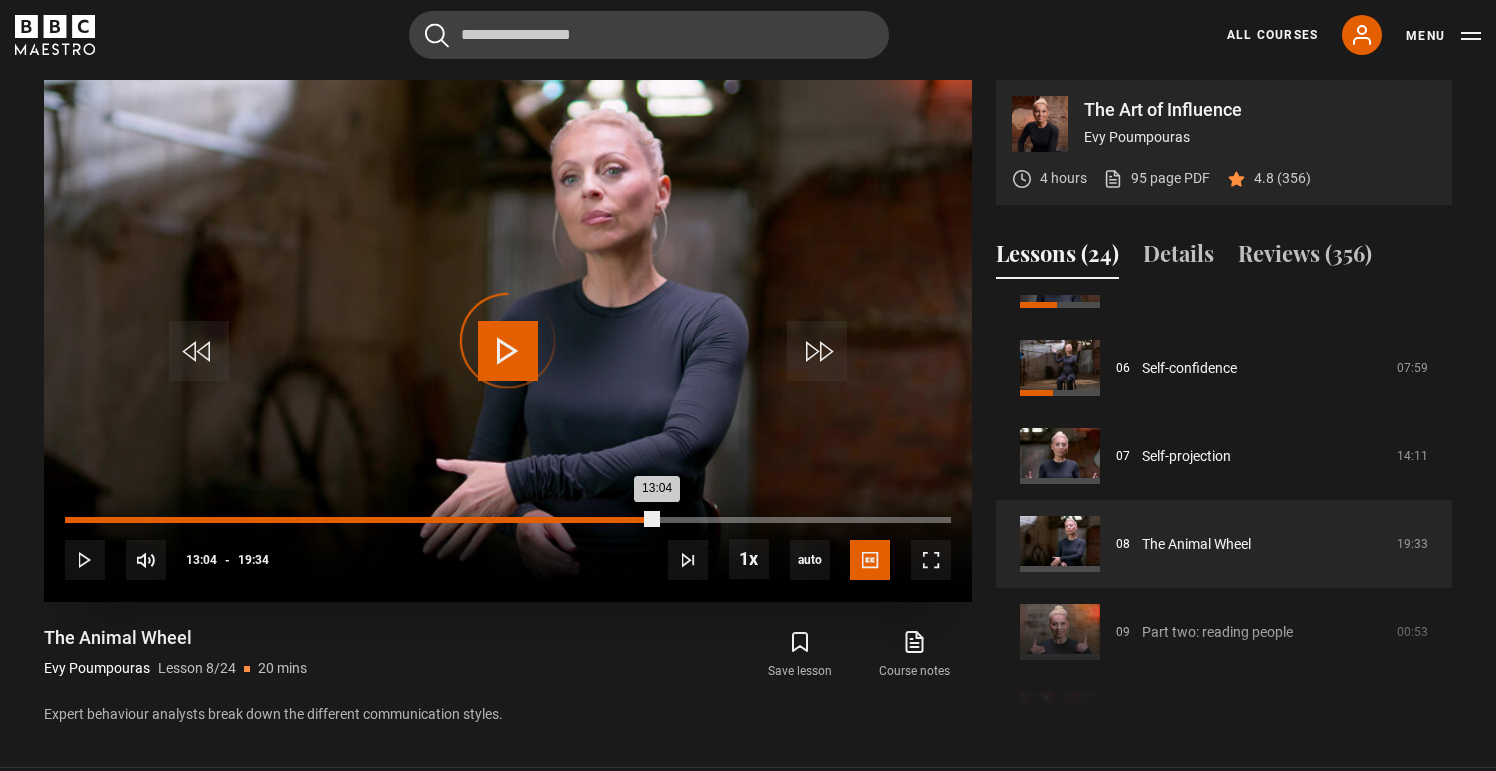 click on "Loaded :  0.00% 13:04 13:04" at bounding box center [508, 520] 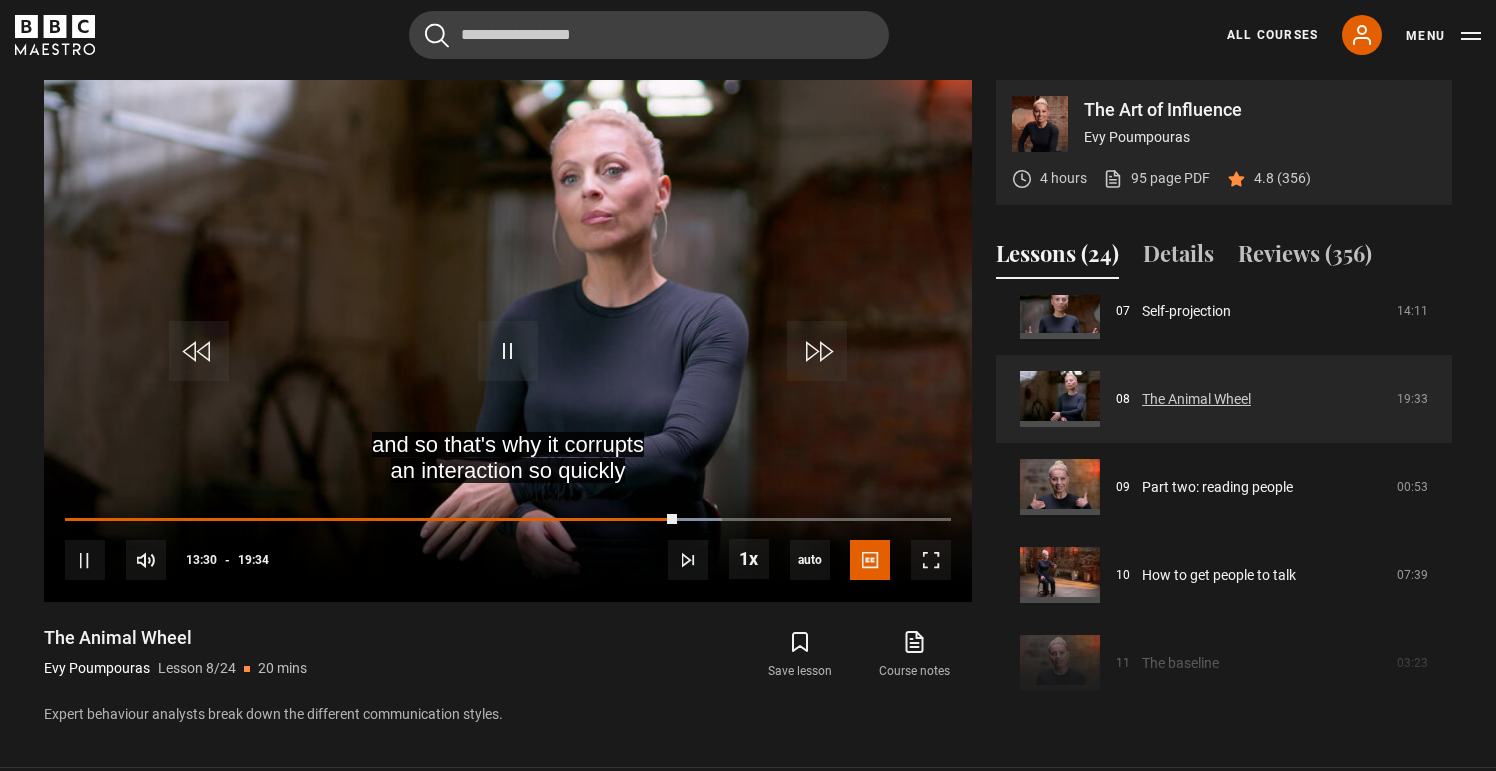 scroll, scrollTop: 662, scrollLeft: 0, axis: vertical 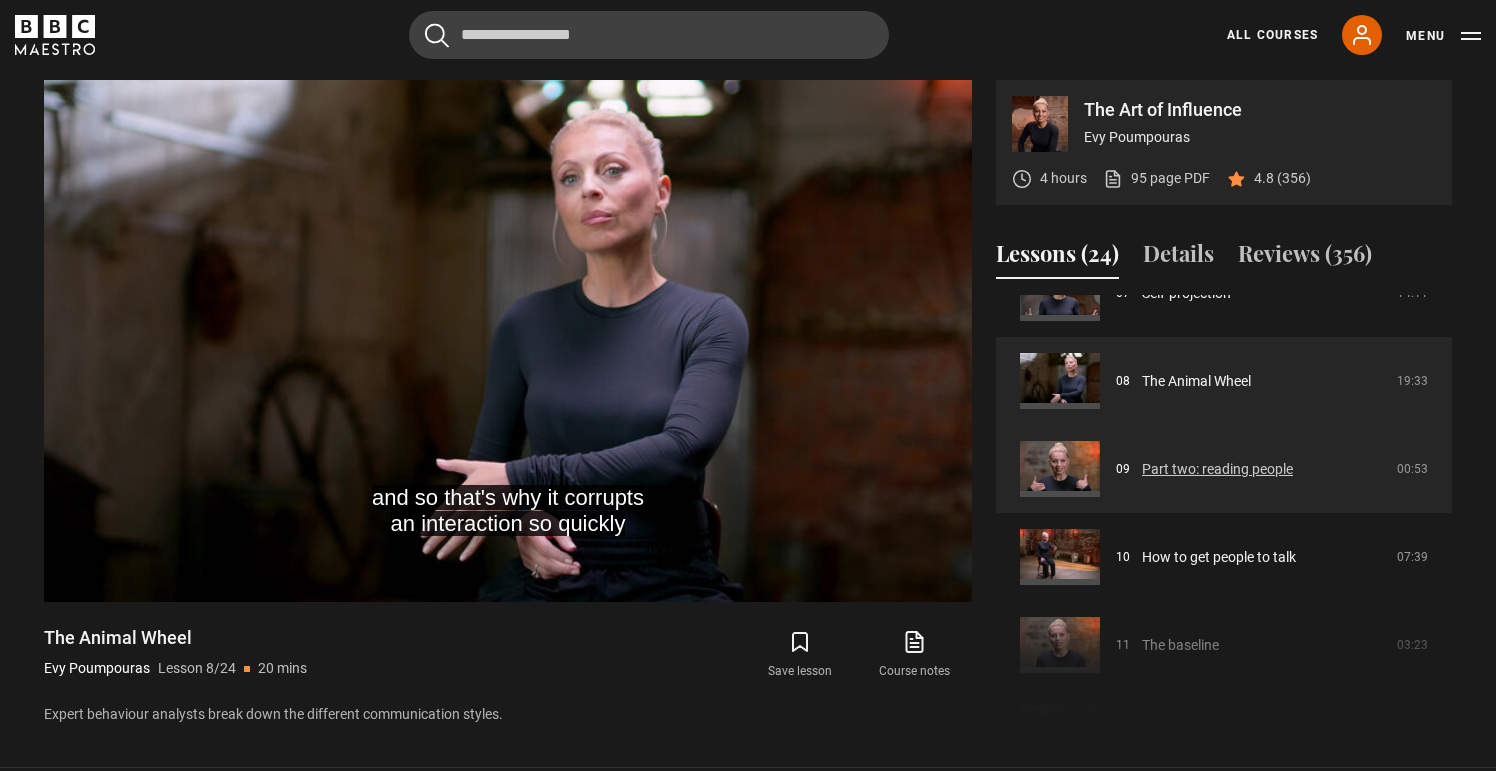 click on "Part two: reading people" at bounding box center [1217, 469] 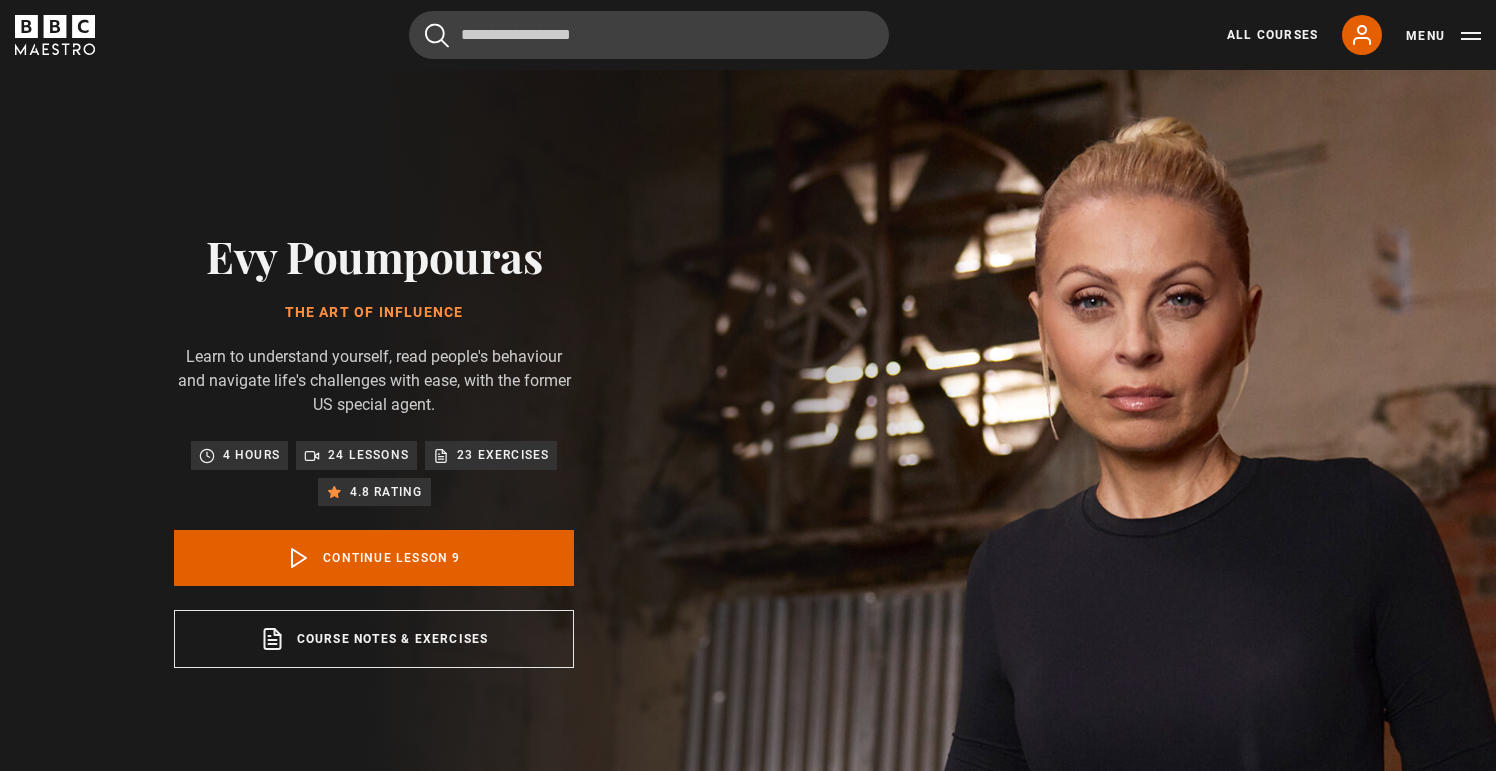 scroll, scrollTop: 828, scrollLeft: 0, axis: vertical 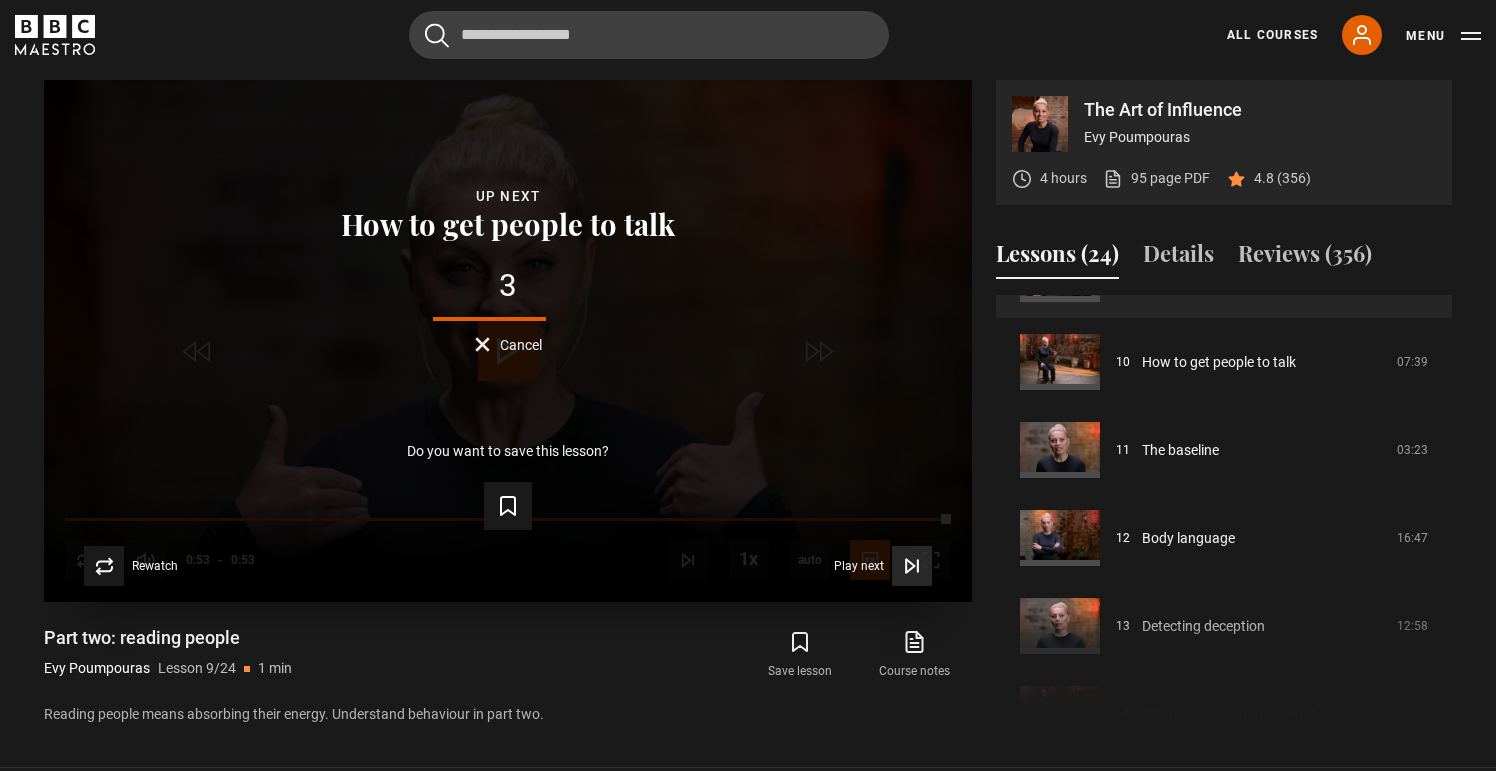 click on "Play next" at bounding box center (859, 566) 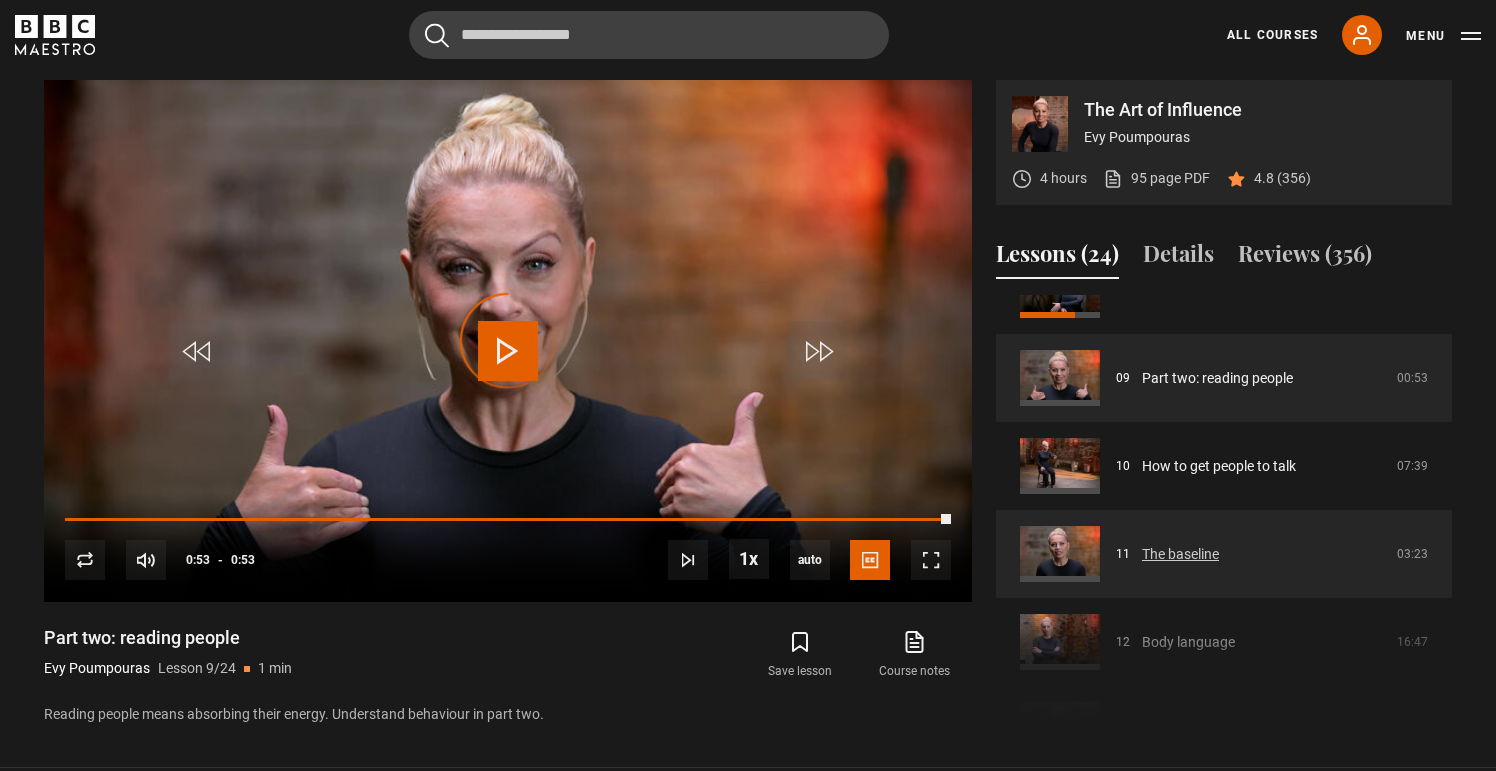 scroll, scrollTop: 629, scrollLeft: 0, axis: vertical 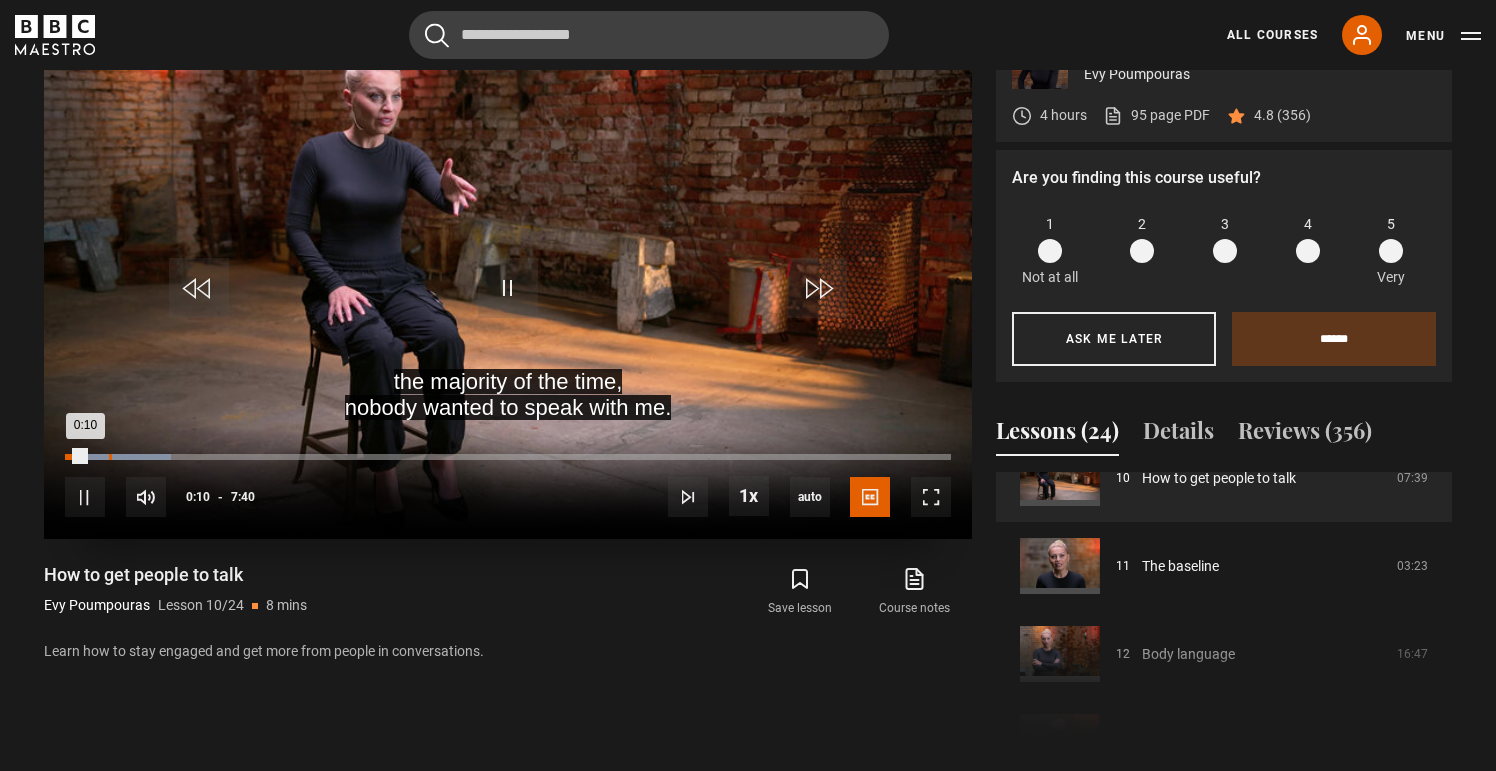 click on "Loaded :  11.97% 0:22 0:10" at bounding box center [508, 457] 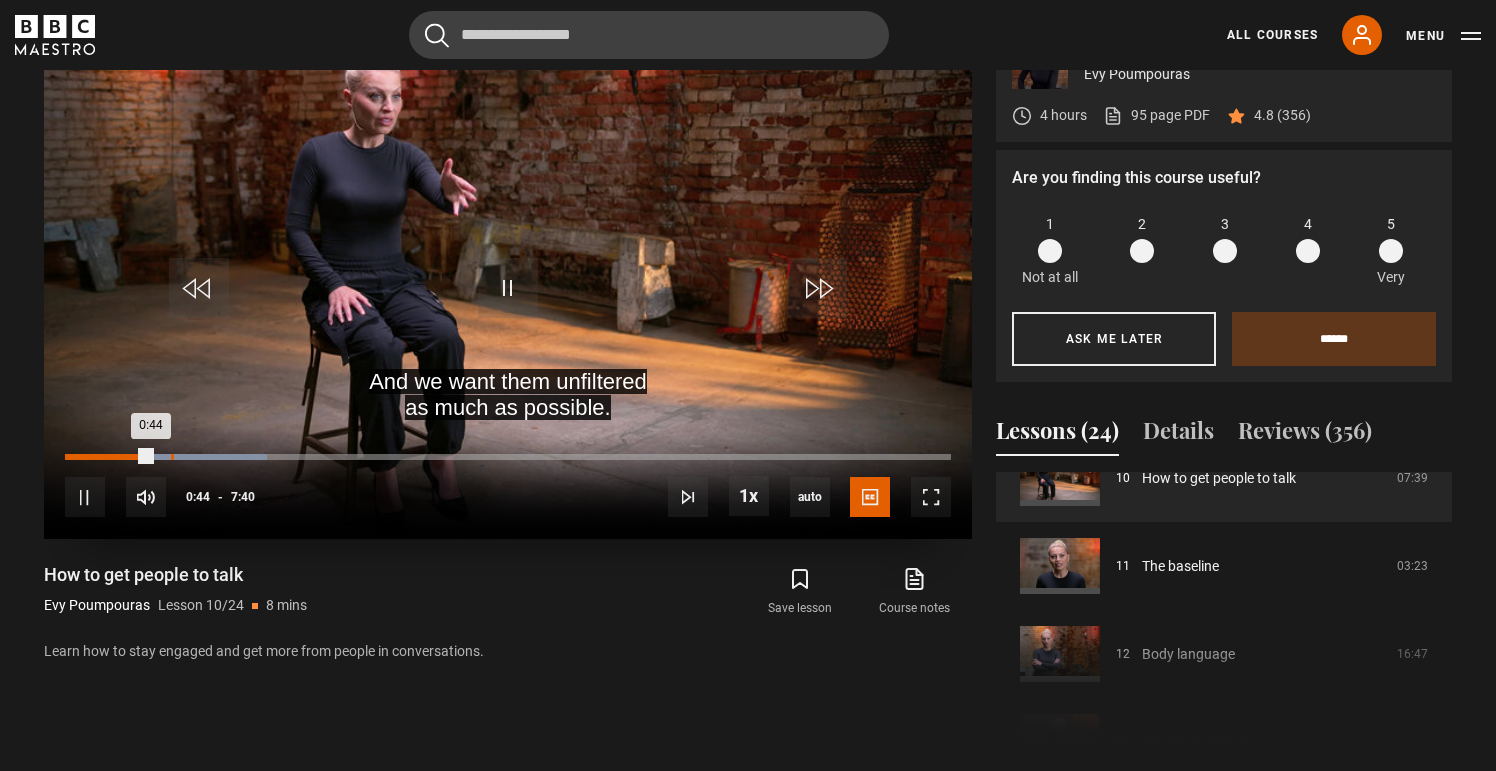 click on "Loaded :  22.85% 0:55 0:44" at bounding box center [508, 457] 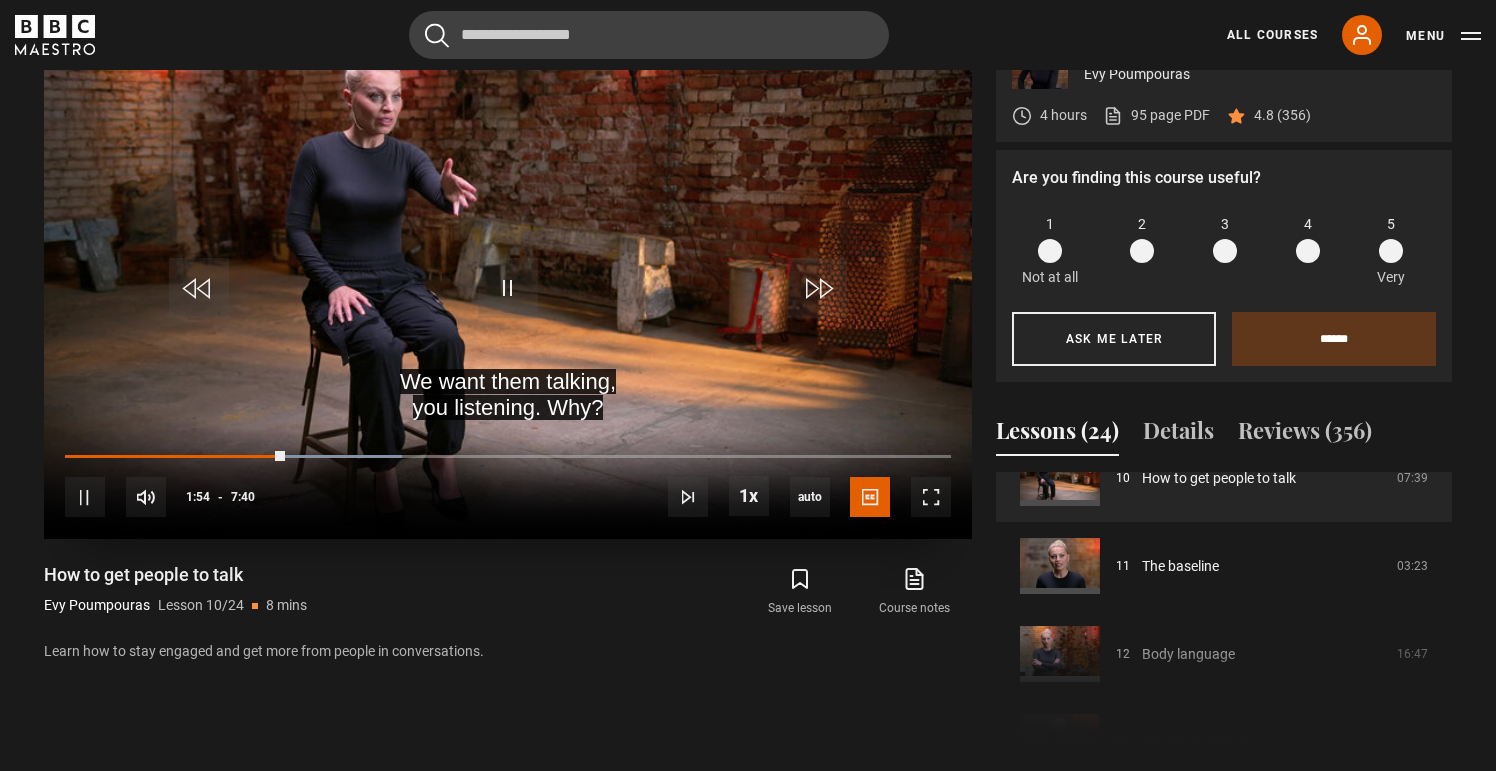 click on "10s Skip Back 10 seconds Pause 10s Skip Forward 10 seconds Loaded :  38.08% 2:08 1:54 Pause Mute 100% Current Time  1:54 - Duration  7:40
Evy Poumpouras
Lesson 10
How to get people to talk
1x Playback Rate 2x 1.5x 1x , selected 0.5x auto Quality 360p 720p 1080p 2160p Auto , selected Captions captions off English  Captions , selected" at bounding box center [508, 484] 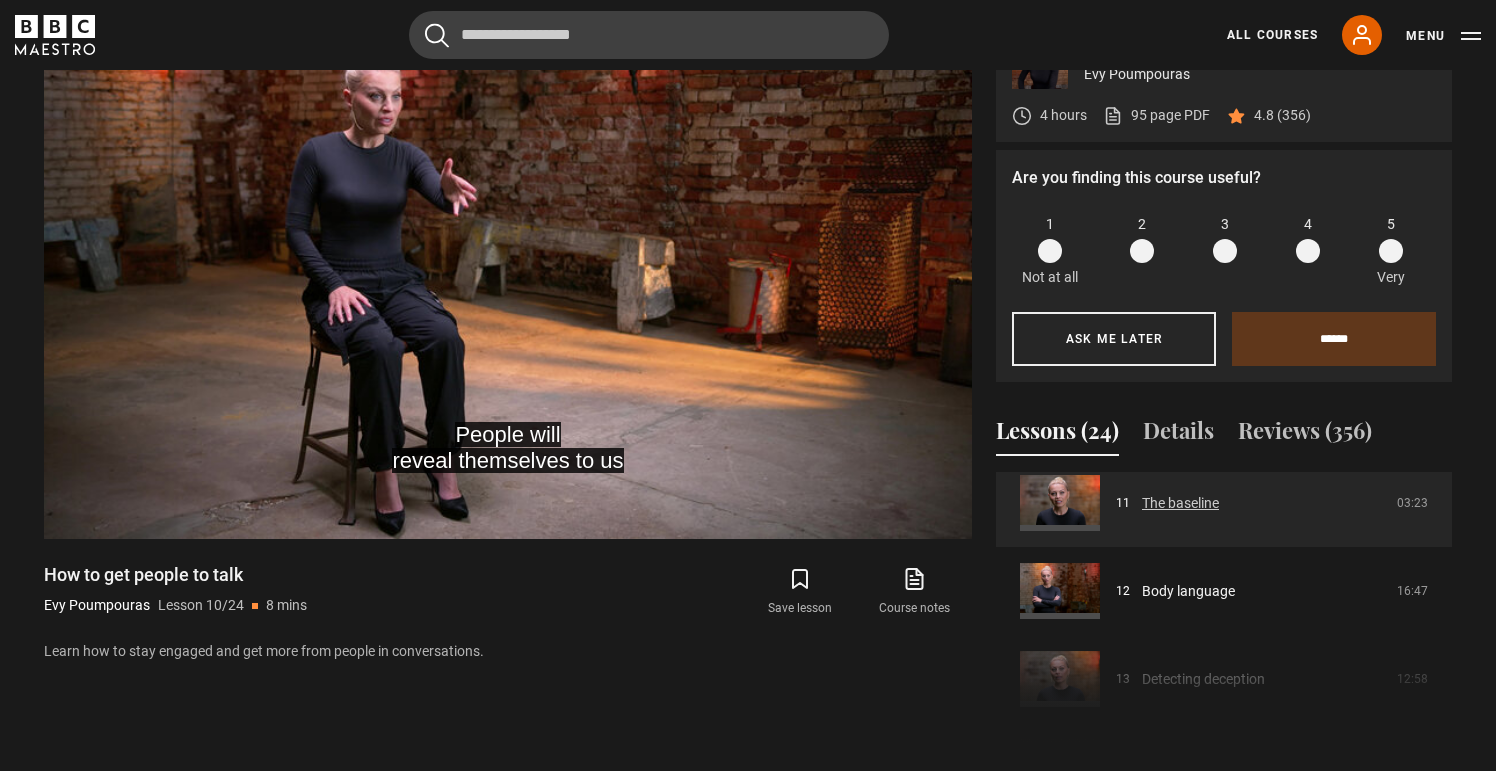 scroll, scrollTop: 985, scrollLeft: 0, axis: vertical 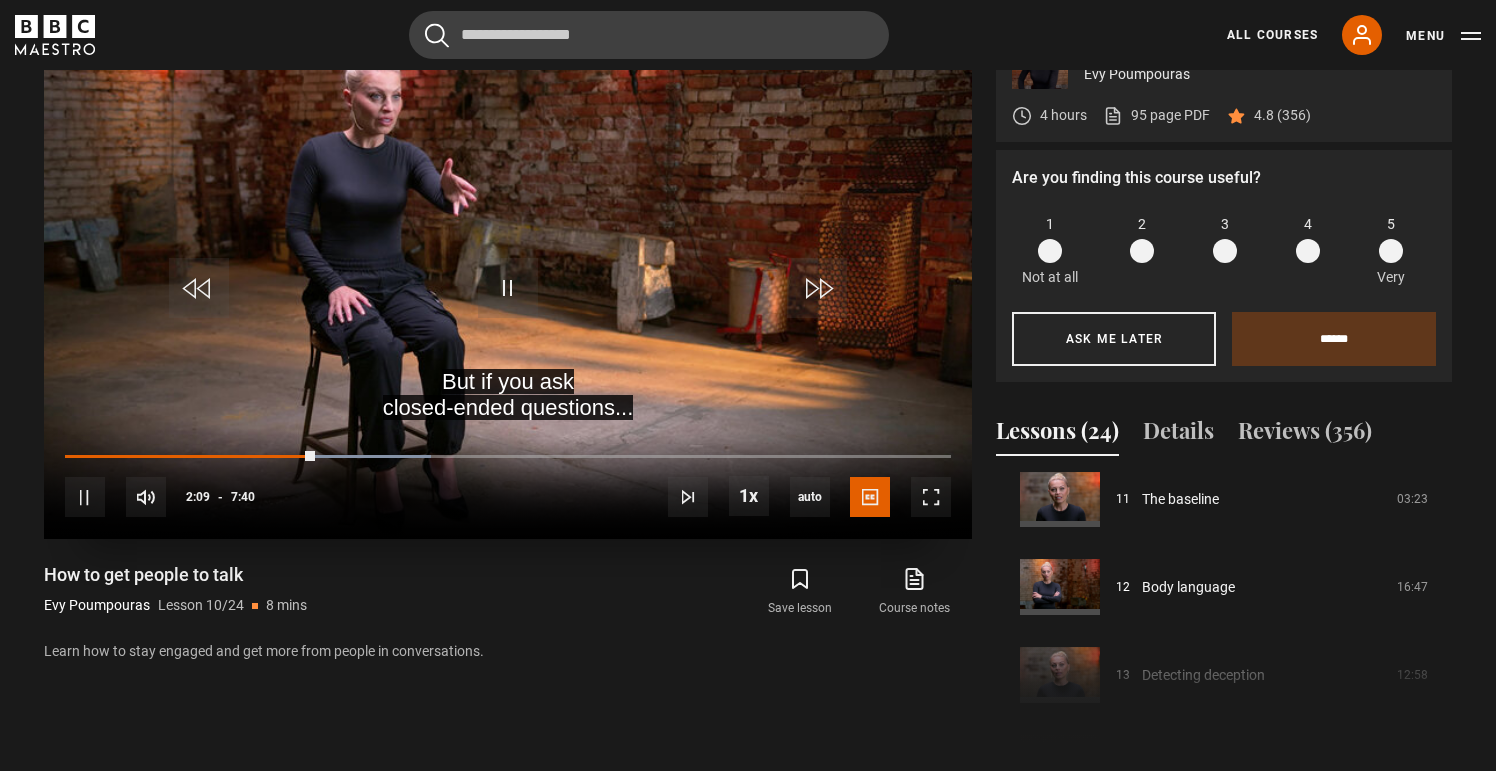 click on "10s Skip Back 10 seconds Pause 10s Skip Forward 10 seconds Loaded :  41.35% 2:38 2:09 Pause Mute 100% Current Time  2:09 - Duration  7:40
Evy Poumpouras
Lesson 10
How to get people to talk
1x Playback Rate 2x 1.5x 1x , selected 0.5x auto Quality 360p 720p 1080p 2160p Auto , selected Captions captions off English  Captions , selected" at bounding box center [508, 484] 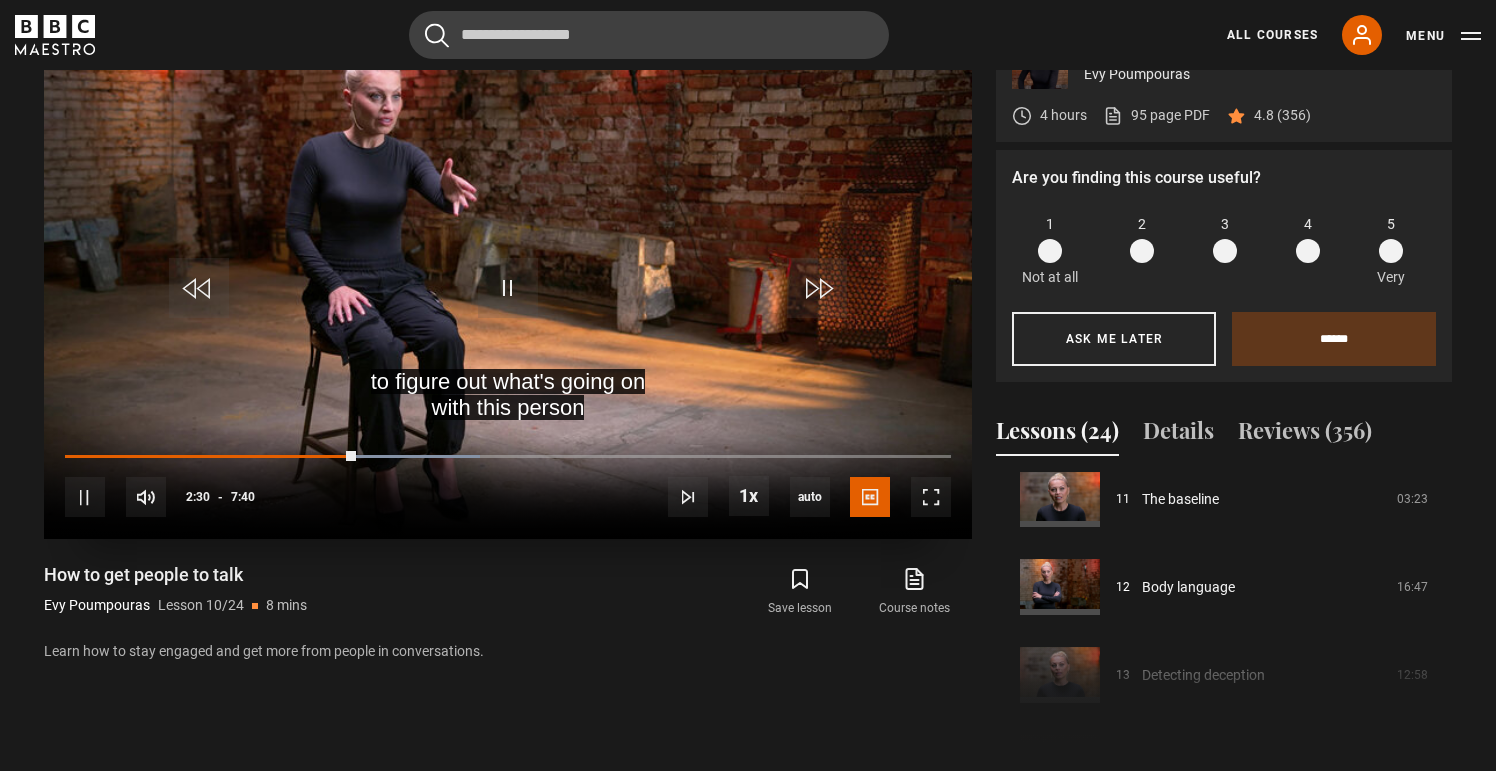 click on "10s Skip Back 10 seconds Pause 10s Skip Forward 10 seconds Loaded :  46.79% 2:44 2:30 Pause Mute 100% Current Time  2:30 - Duration  7:40
Evy Poumpouras
Lesson 10
How to get people to talk
1x Playback Rate 2x 1.5x 1x , selected 0.5x auto Quality 360p 720p 1080p 2160p Auto , selected Captions captions off English  Captions , selected" at bounding box center [508, 484] 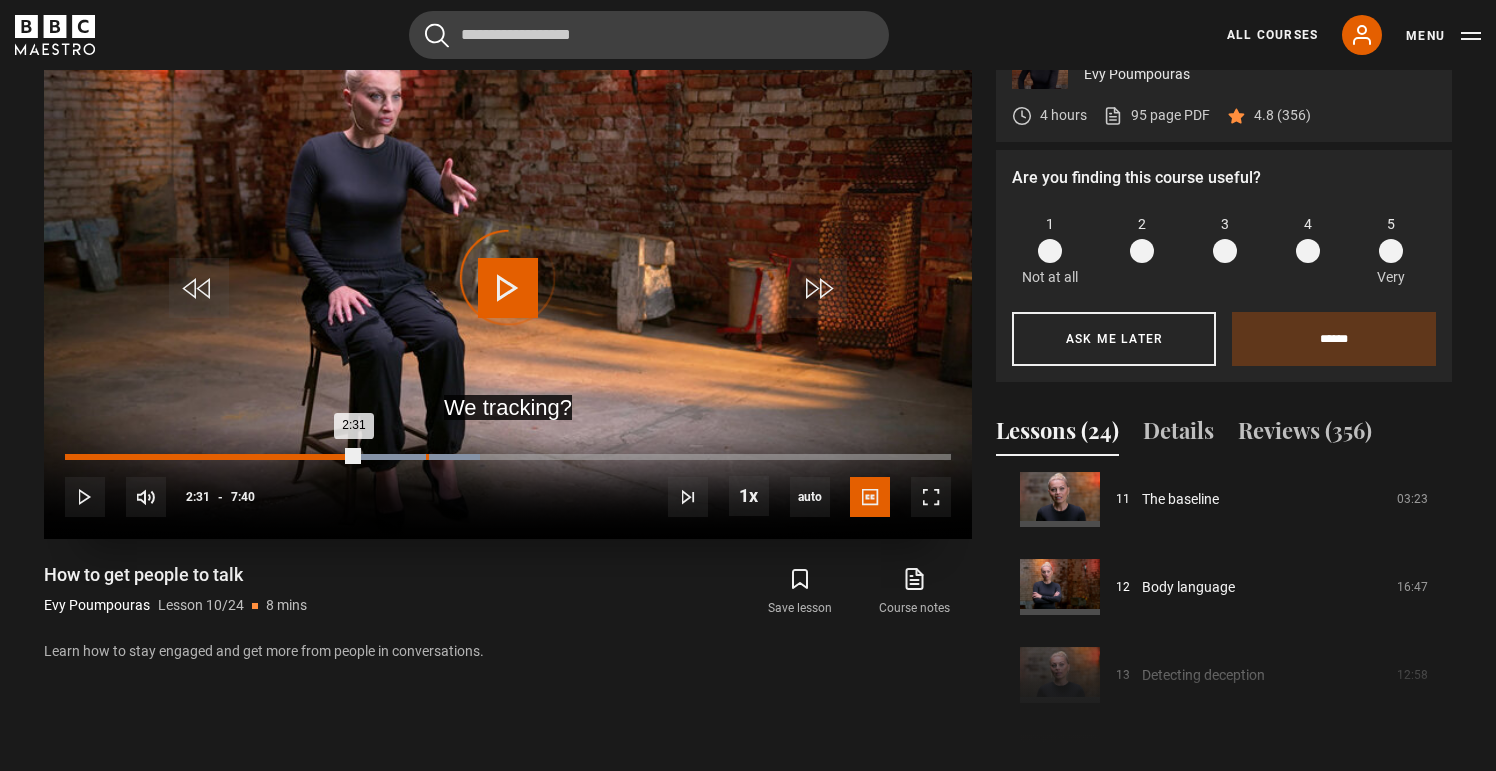 click on "Loaded :  46.79% 3:07 2:31" at bounding box center [508, 457] 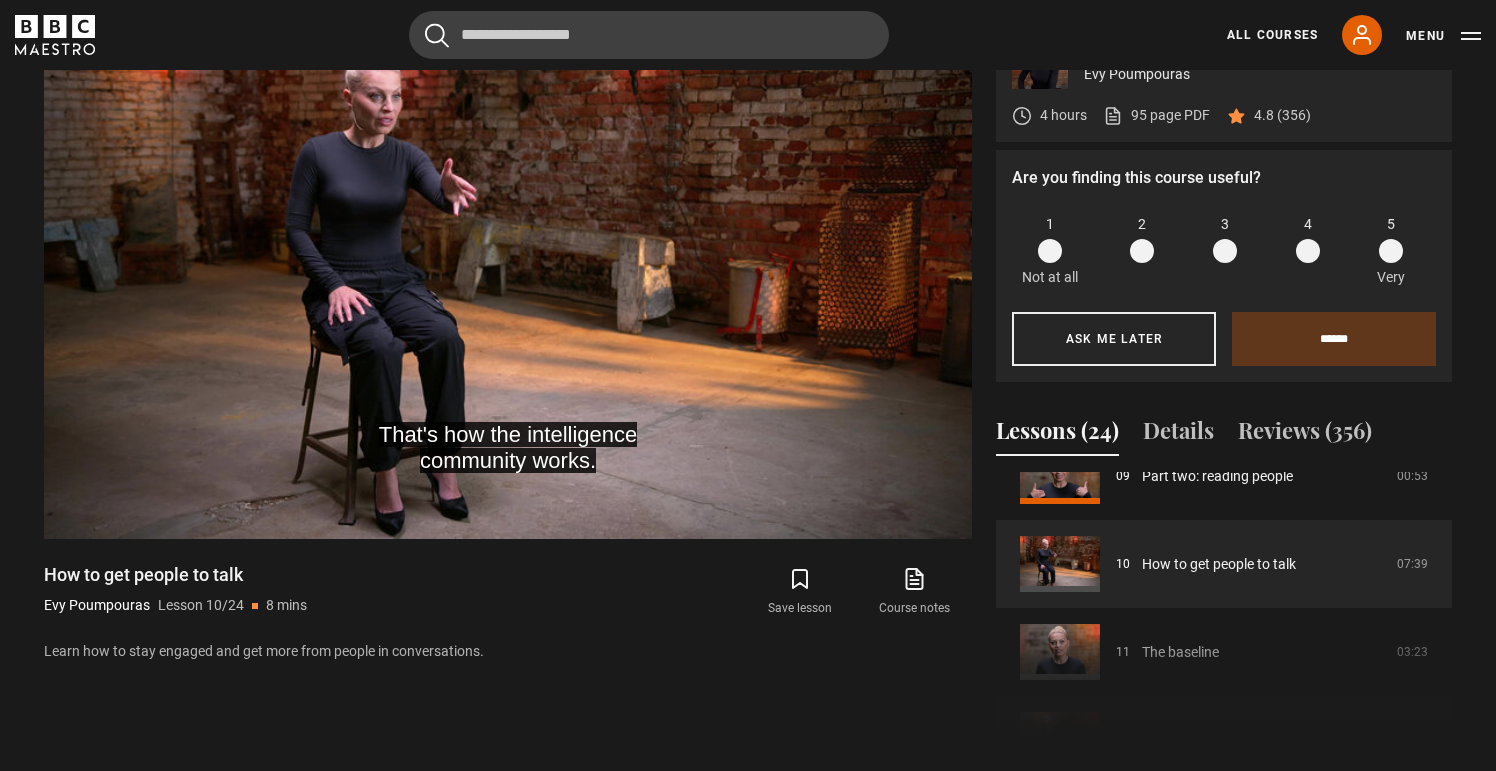 scroll, scrollTop: 836, scrollLeft: 0, axis: vertical 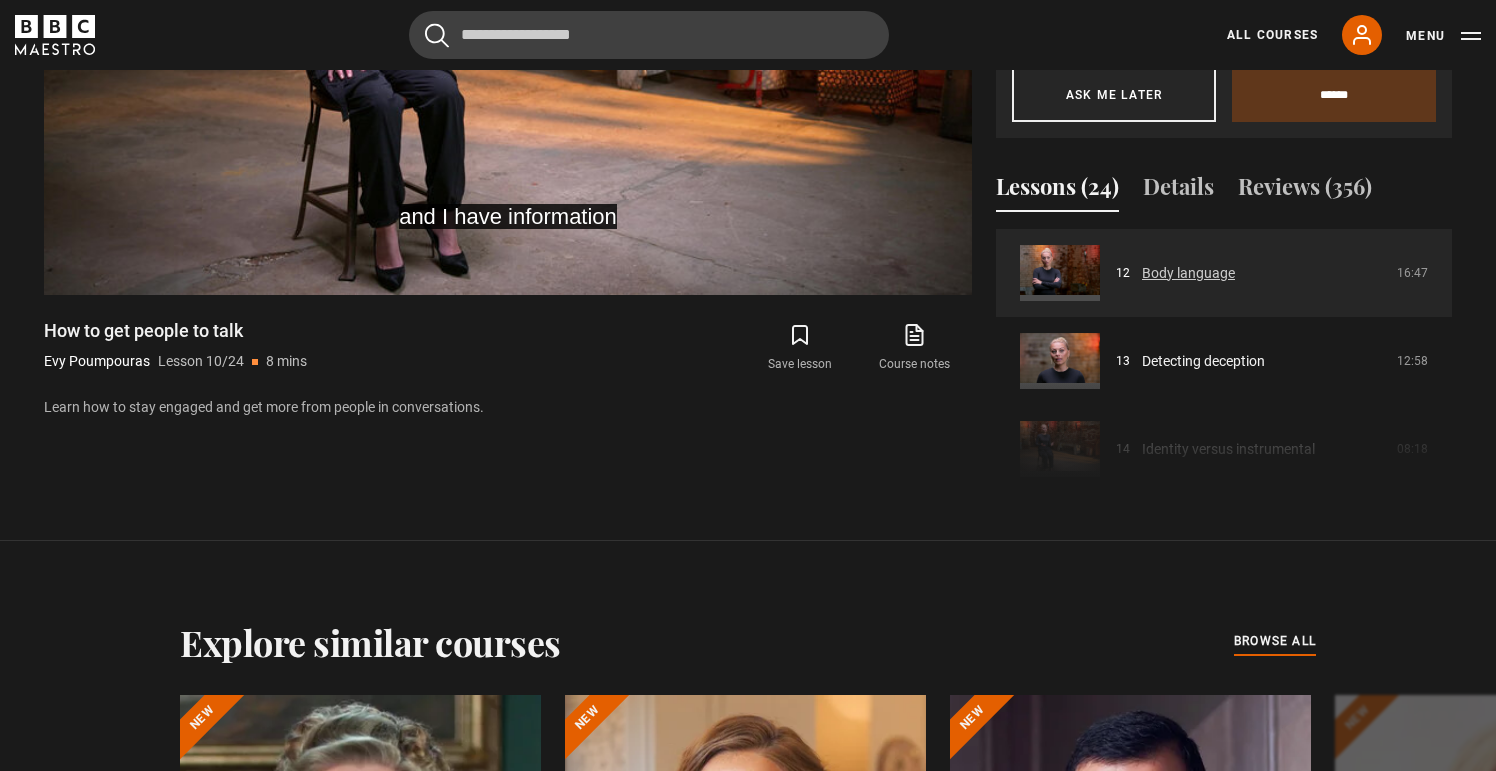 click on "Body language" at bounding box center (1188, 273) 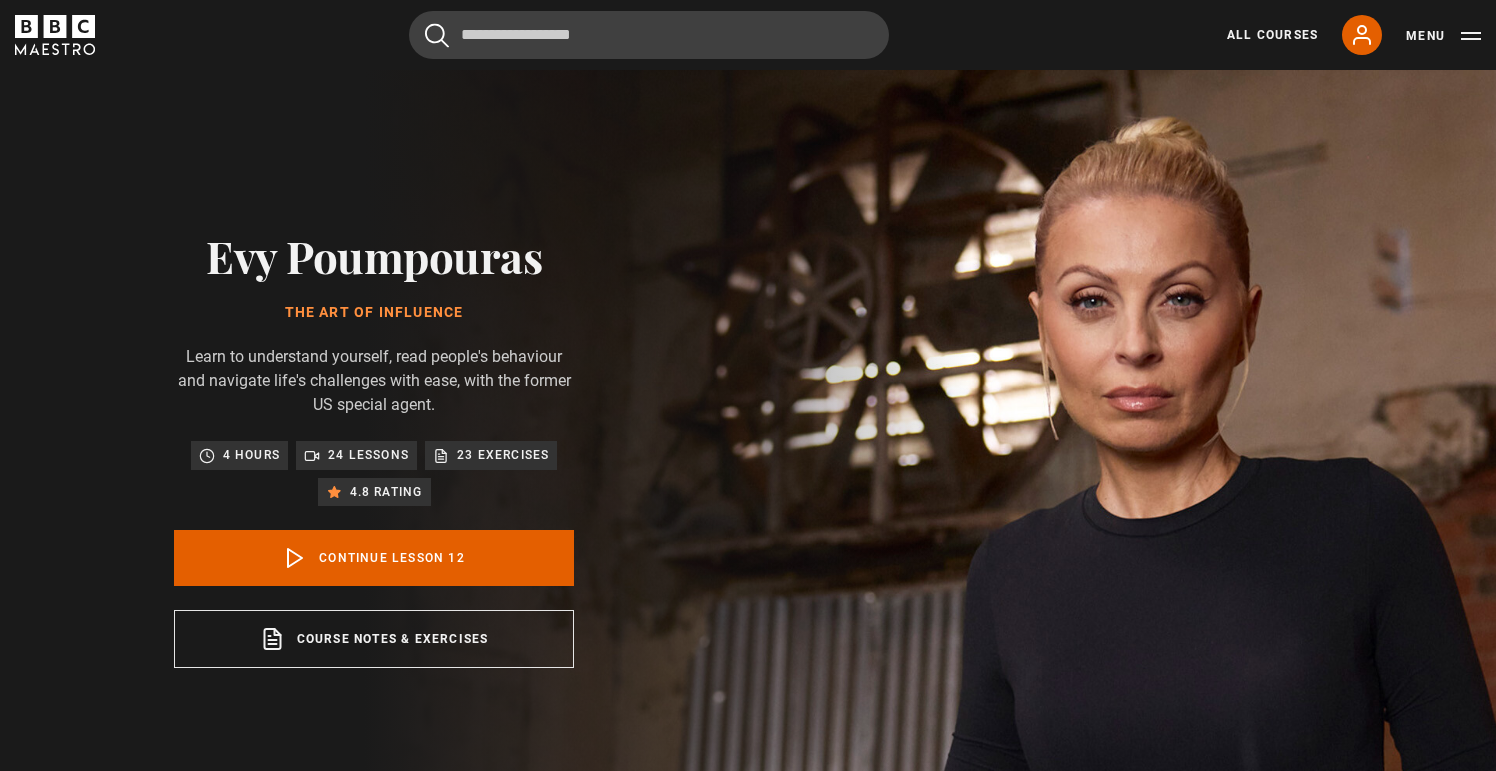 scroll, scrollTop: 828, scrollLeft: 0, axis: vertical 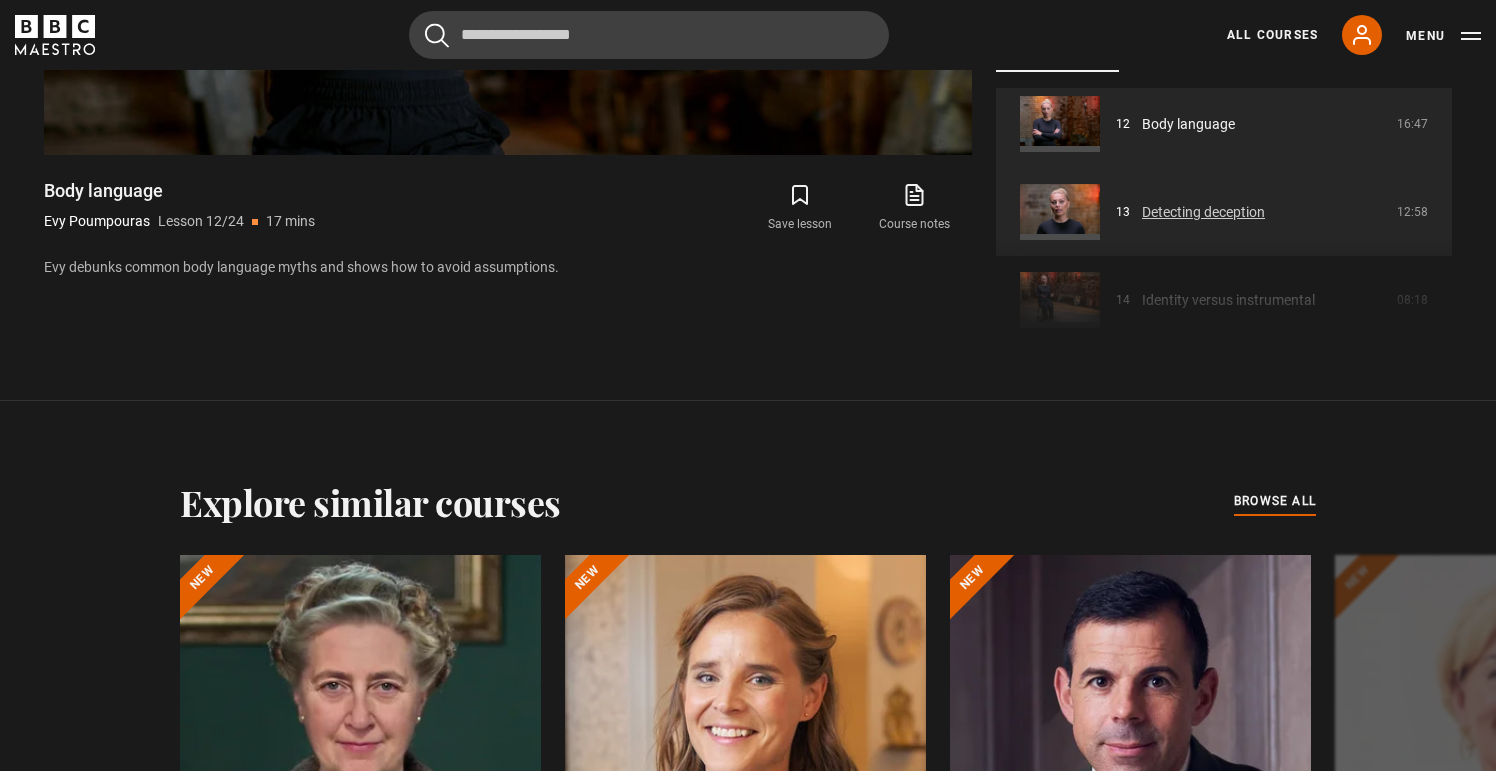 click on "Detecting deception" at bounding box center (1203, 212) 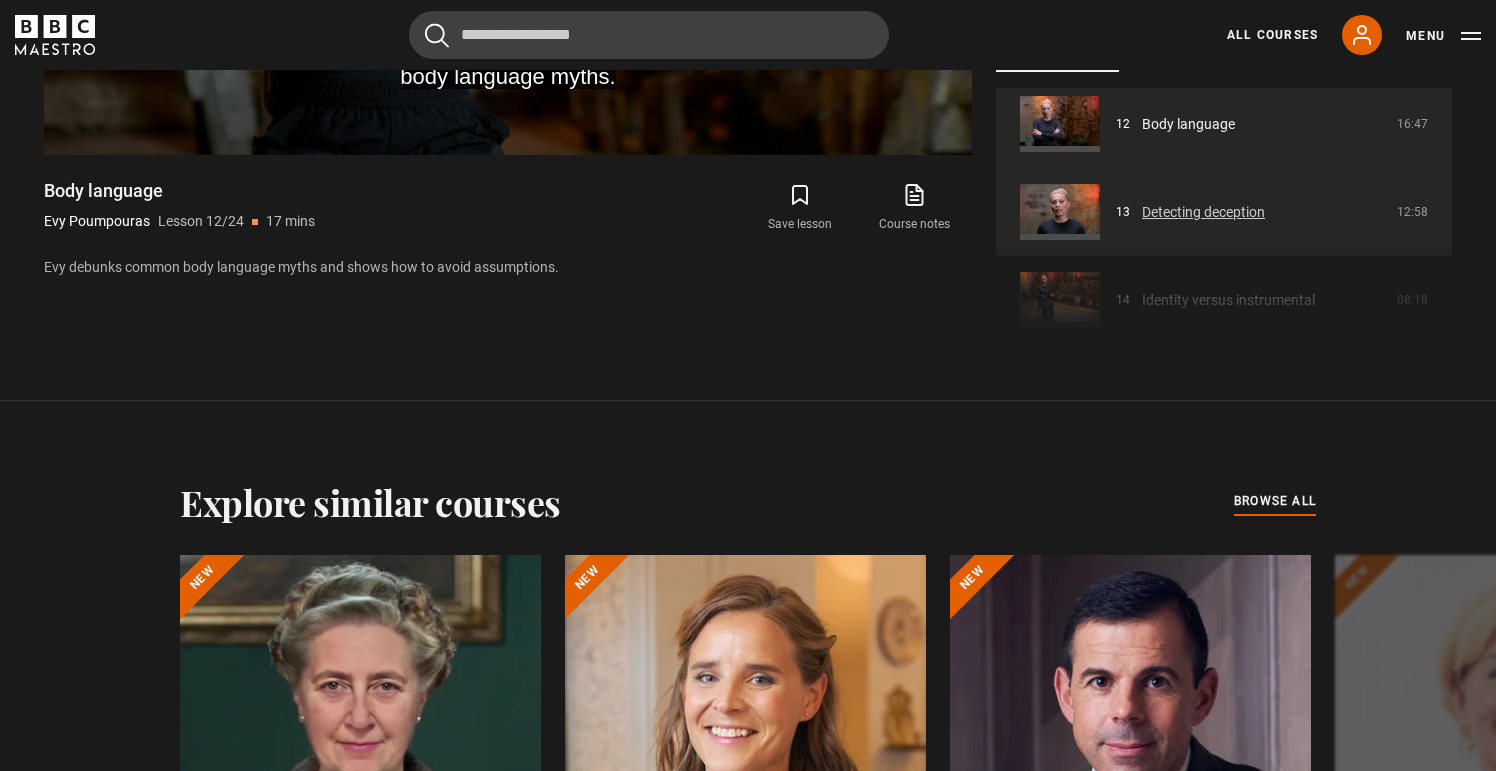 click on "Detecting deception" at bounding box center (1203, 212) 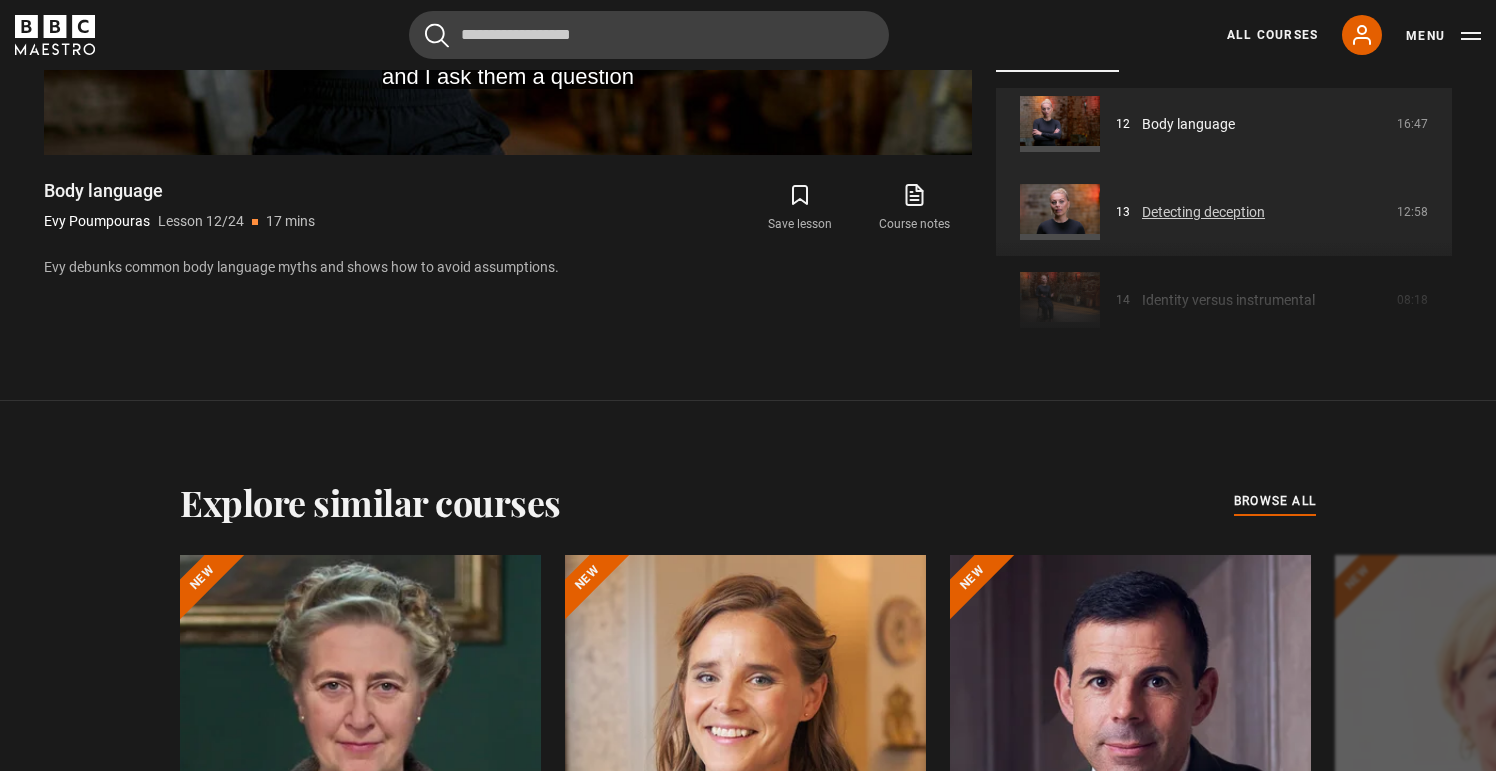click on "Detecting deception" at bounding box center (1203, 212) 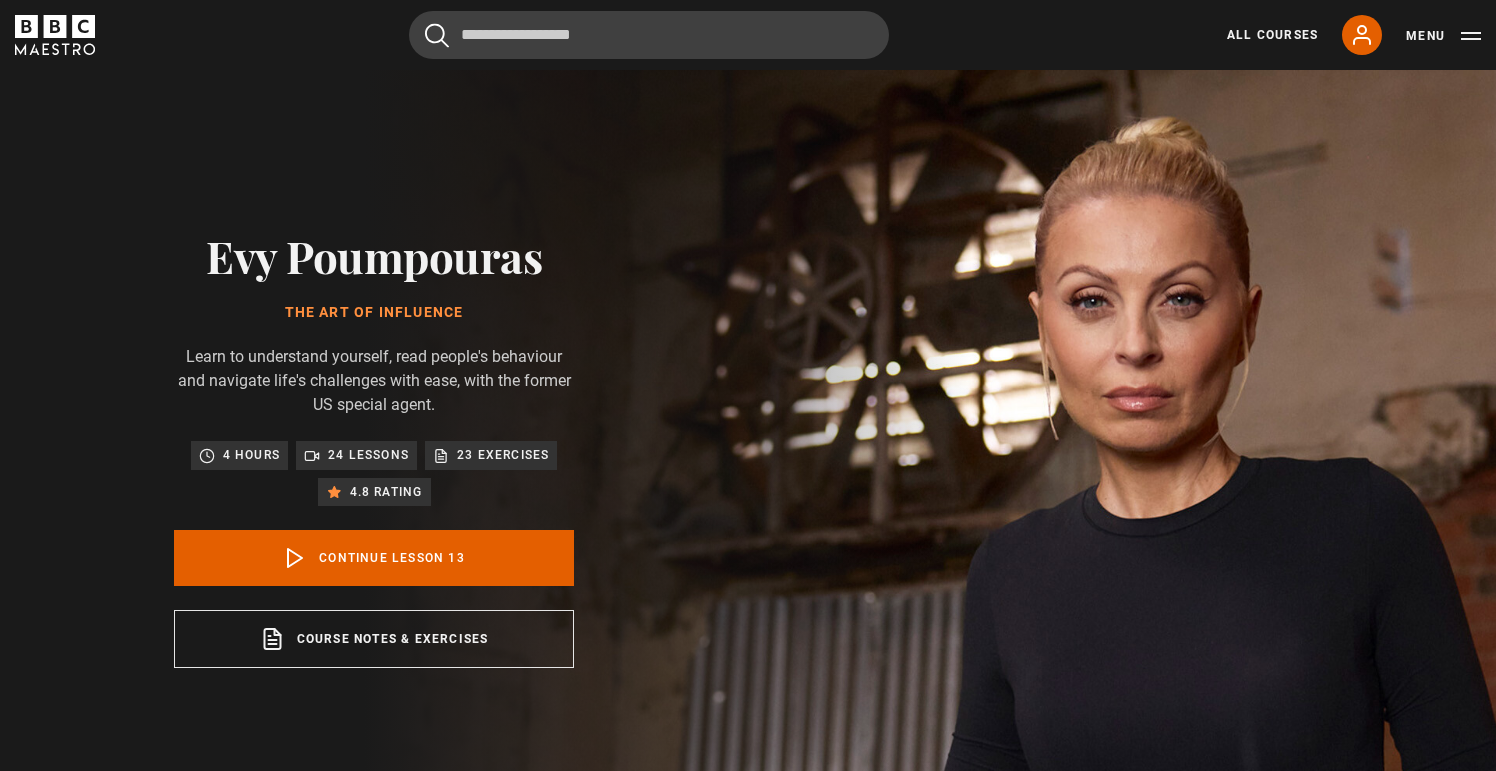 scroll, scrollTop: 828, scrollLeft: 0, axis: vertical 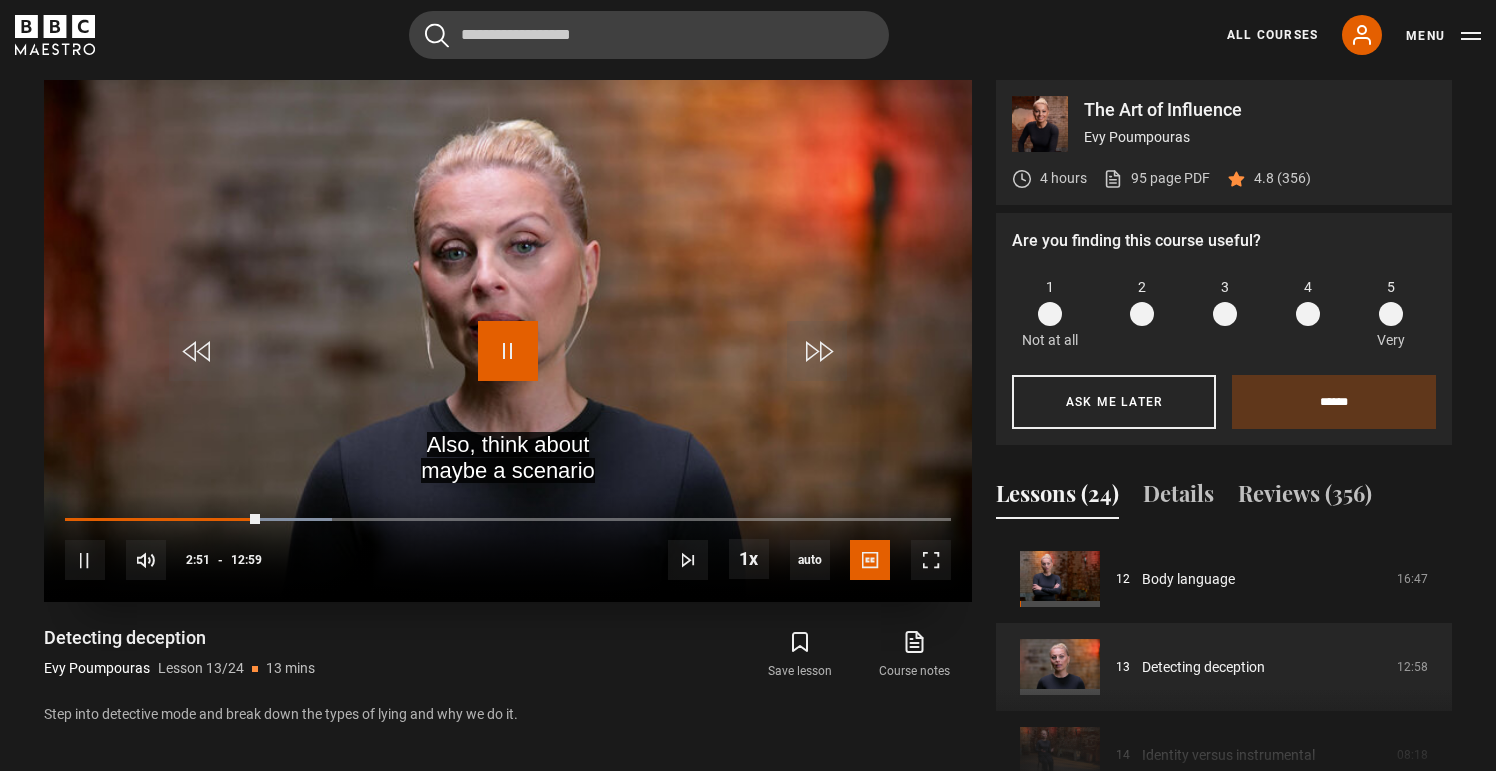 click at bounding box center (508, 351) 